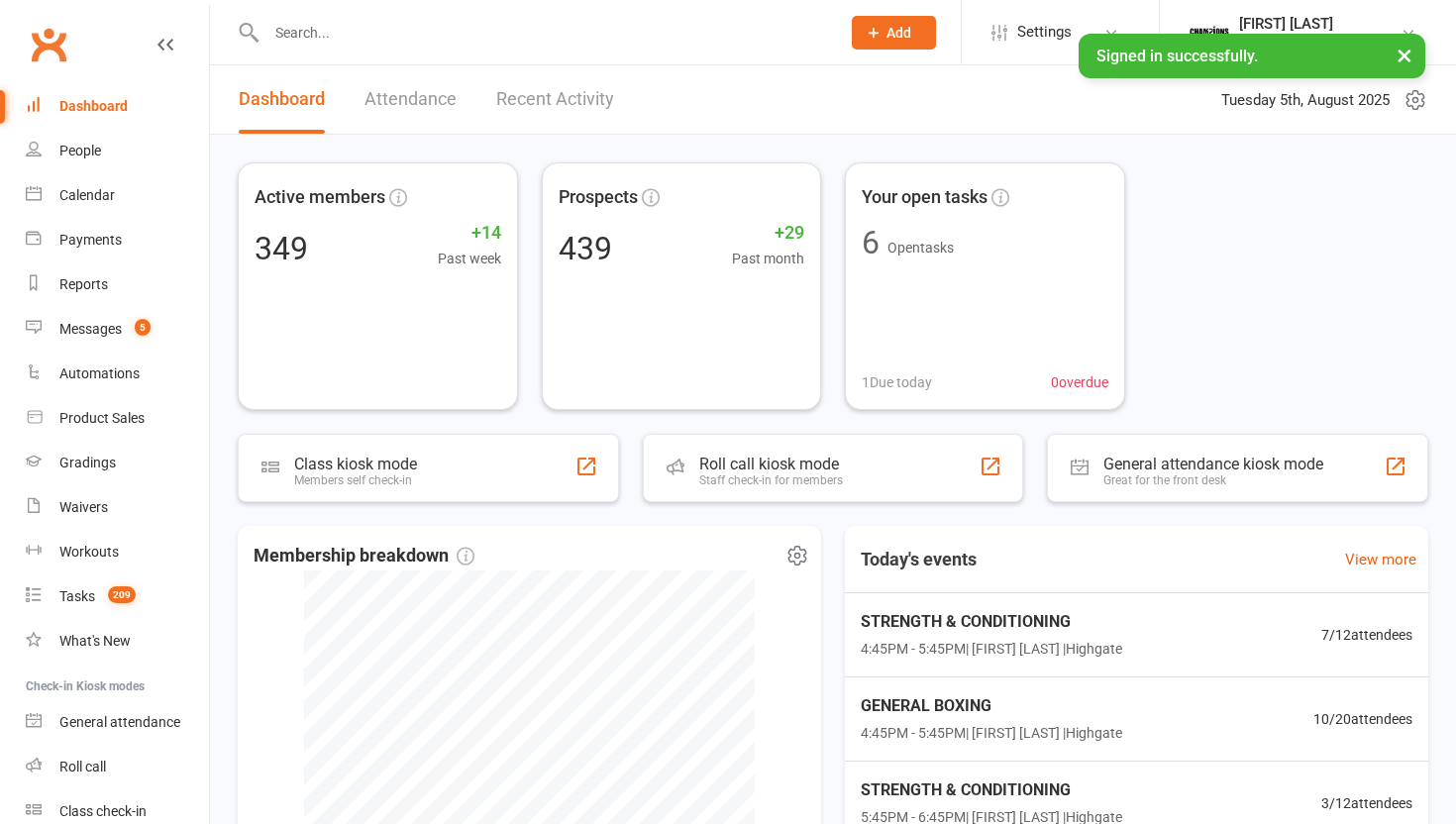 scroll, scrollTop: 0, scrollLeft: 0, axis: both 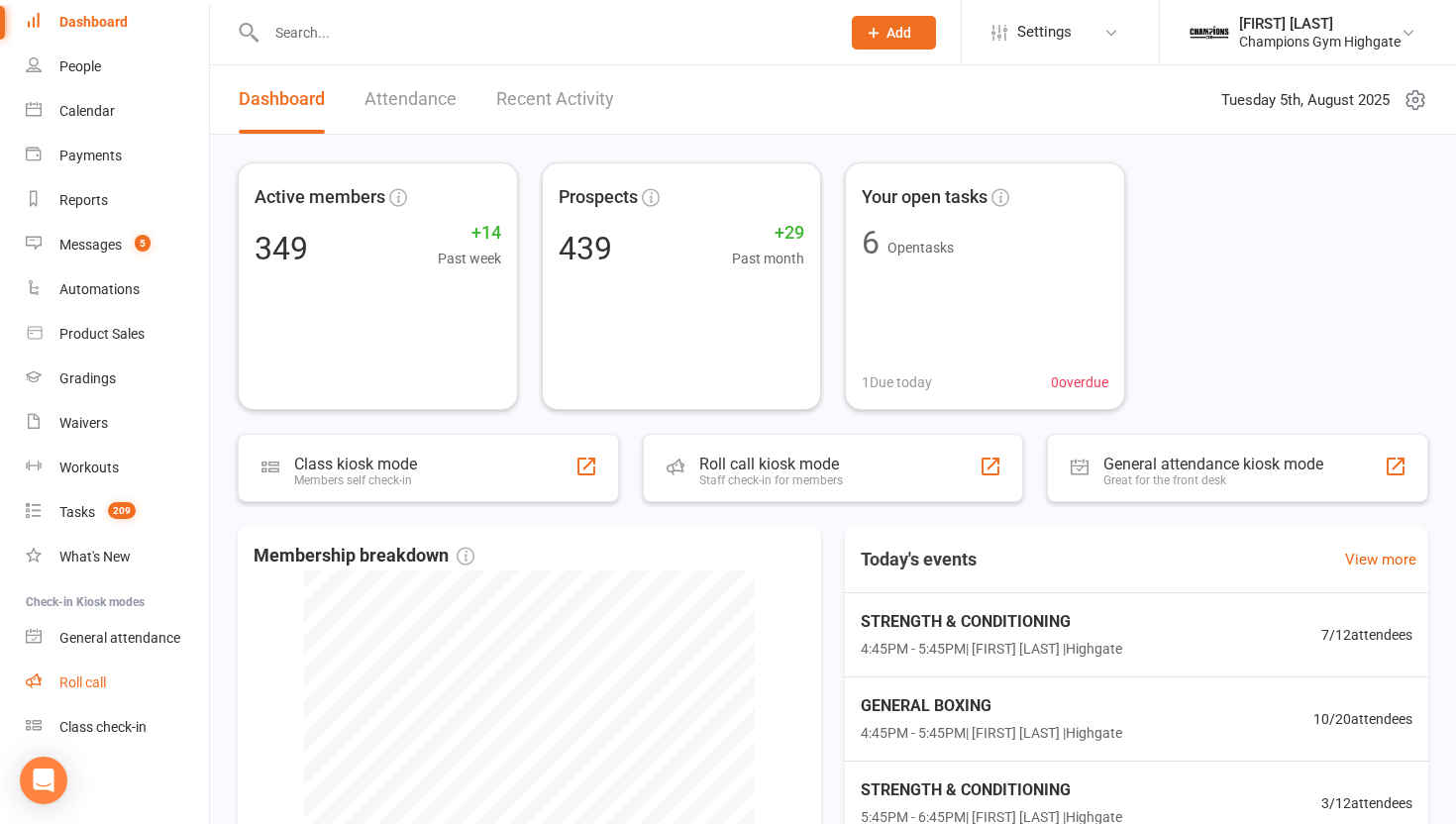 click on "Roll call" at bounding box center (117, 682) 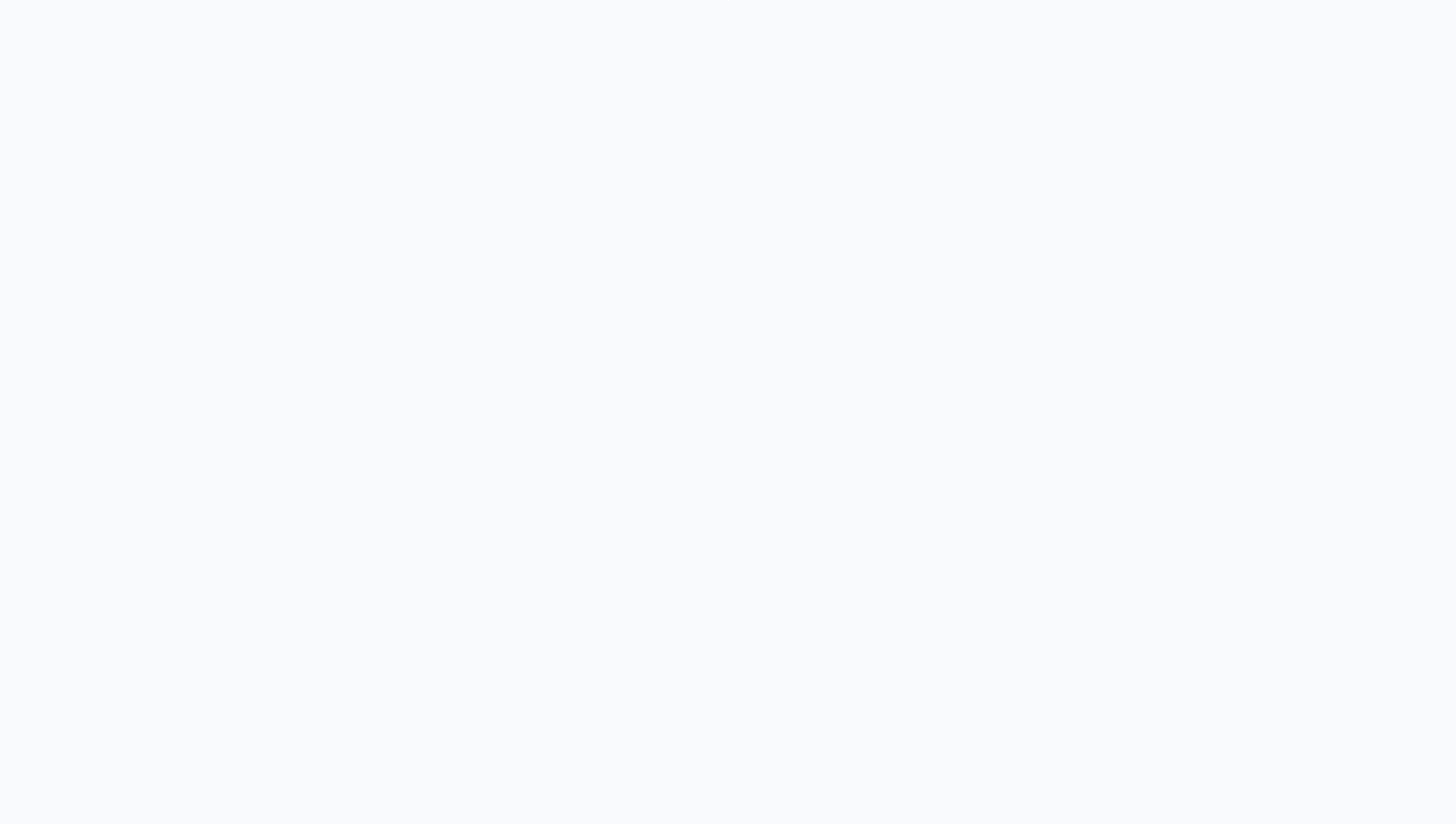 scroll, scrollTop: 0, scrollLeft: 0, axis: both 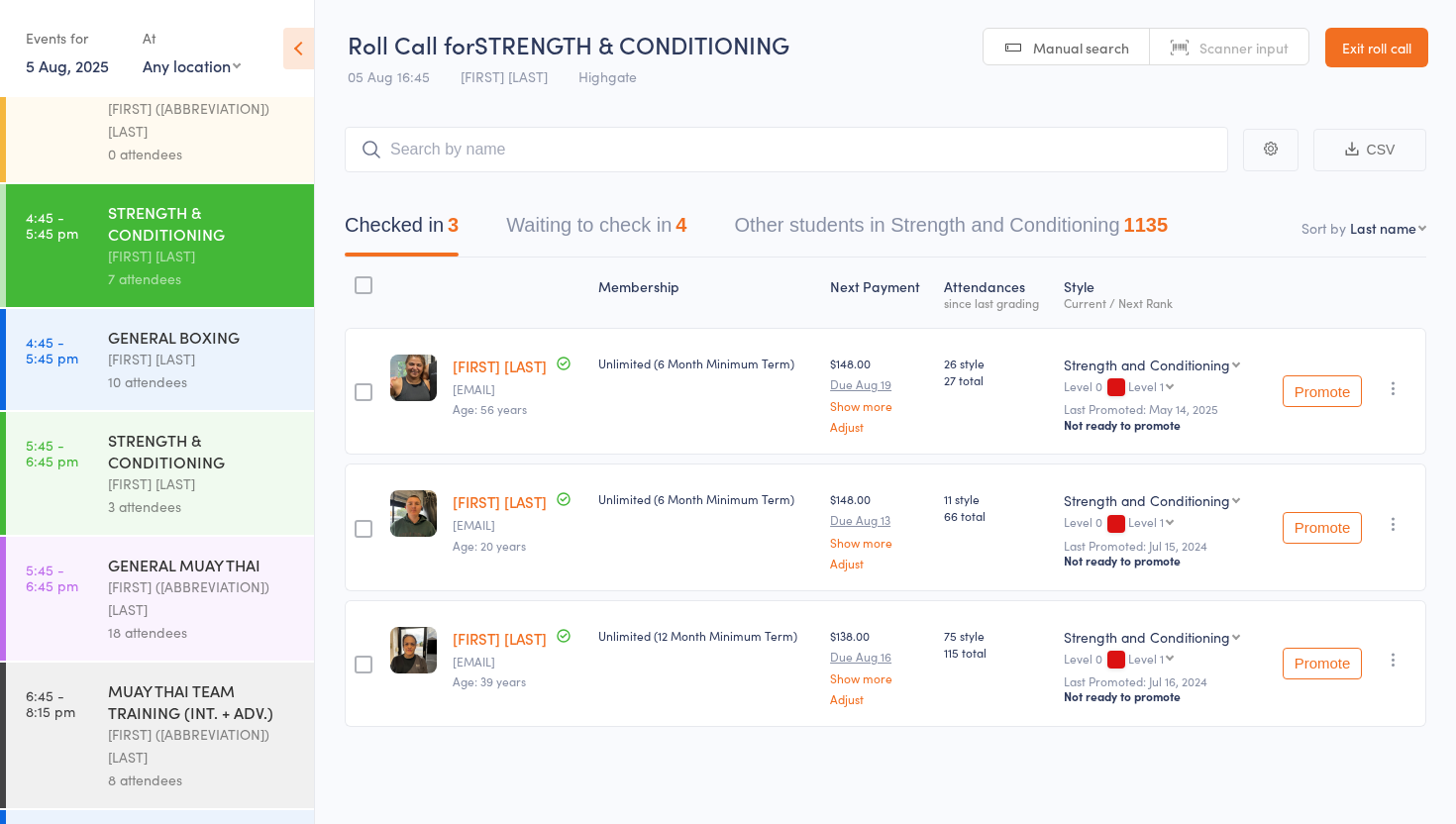 click on "10 attendees" at bounding box center (202, 381) 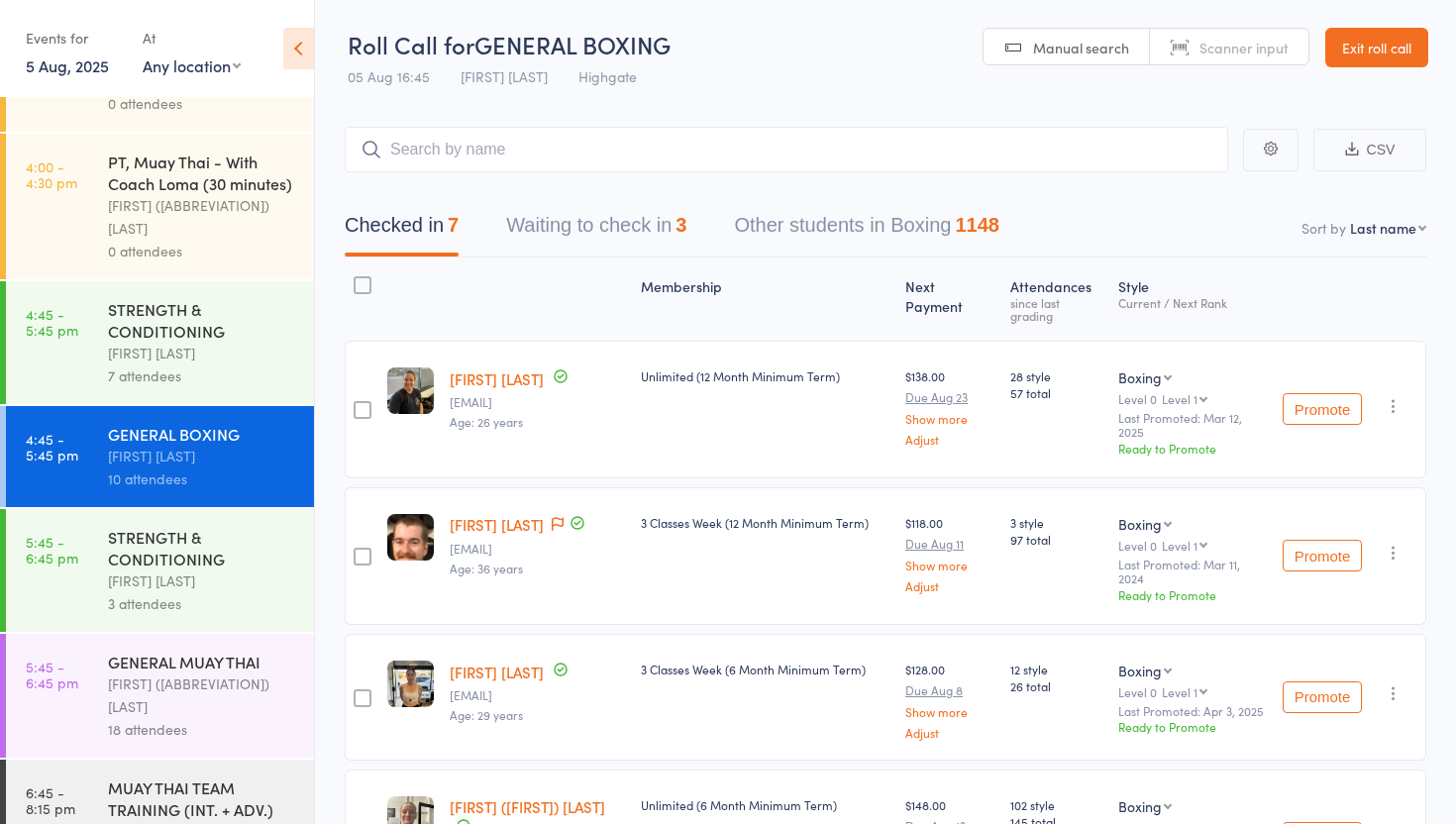 scroll, scrollTop: 2085, scrollLeft: 0, axis: vertical 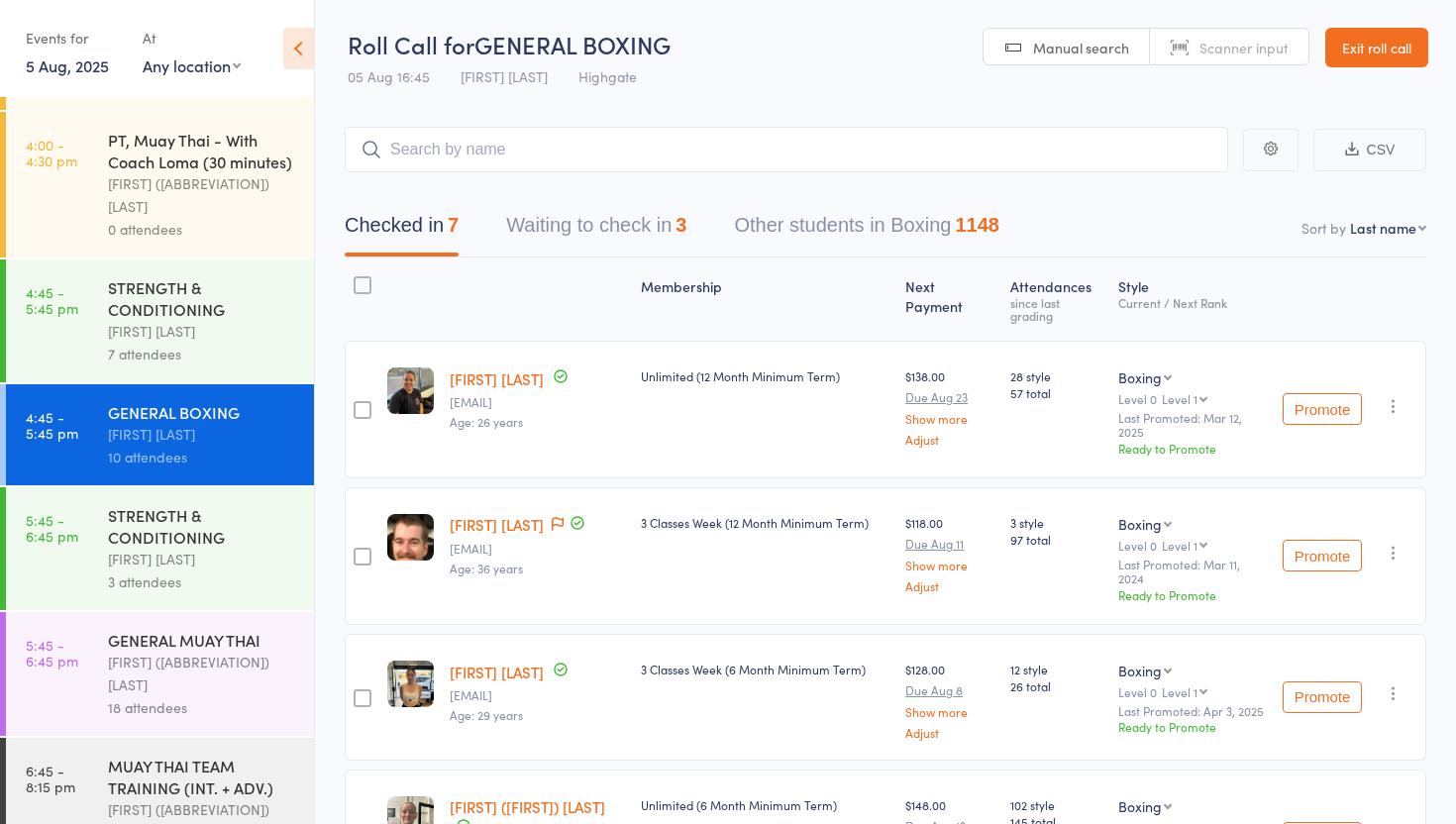 click on "Waiting to check in  3" at bounding box center (596, 230) 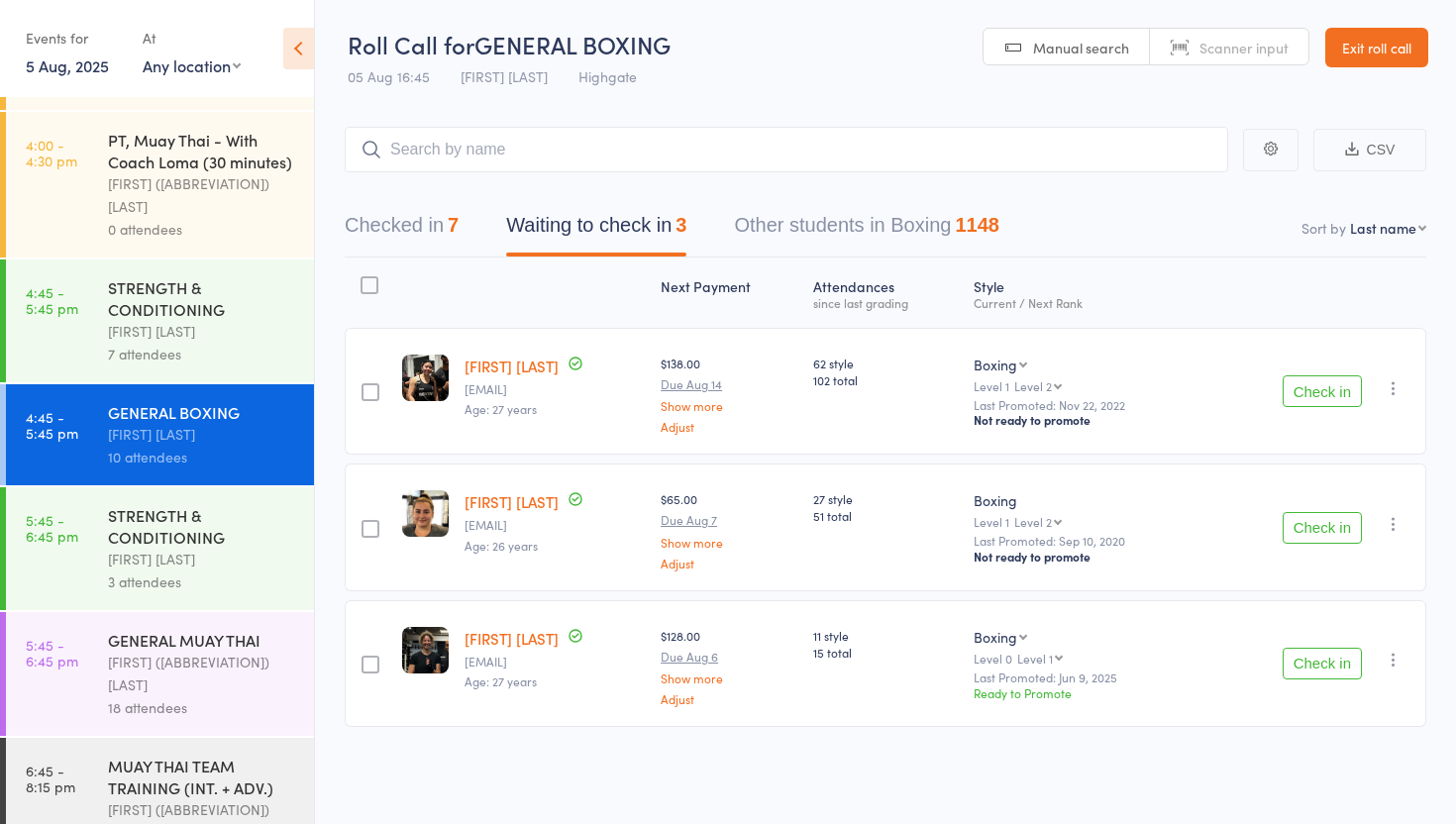 click on "Check in" at bounding box center (1322, 391) 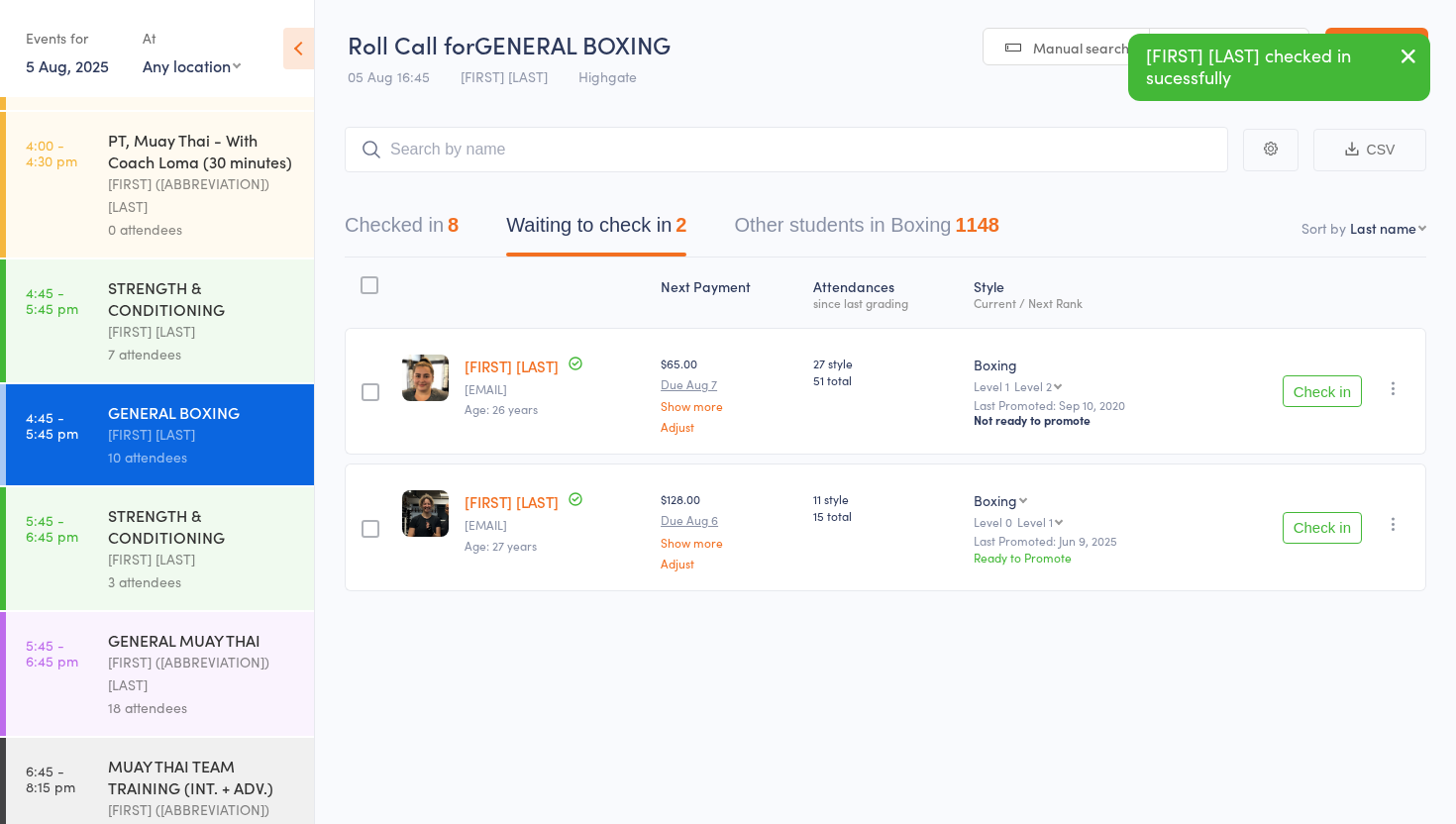 click on "Check in" at bounding box center (1322, 528) 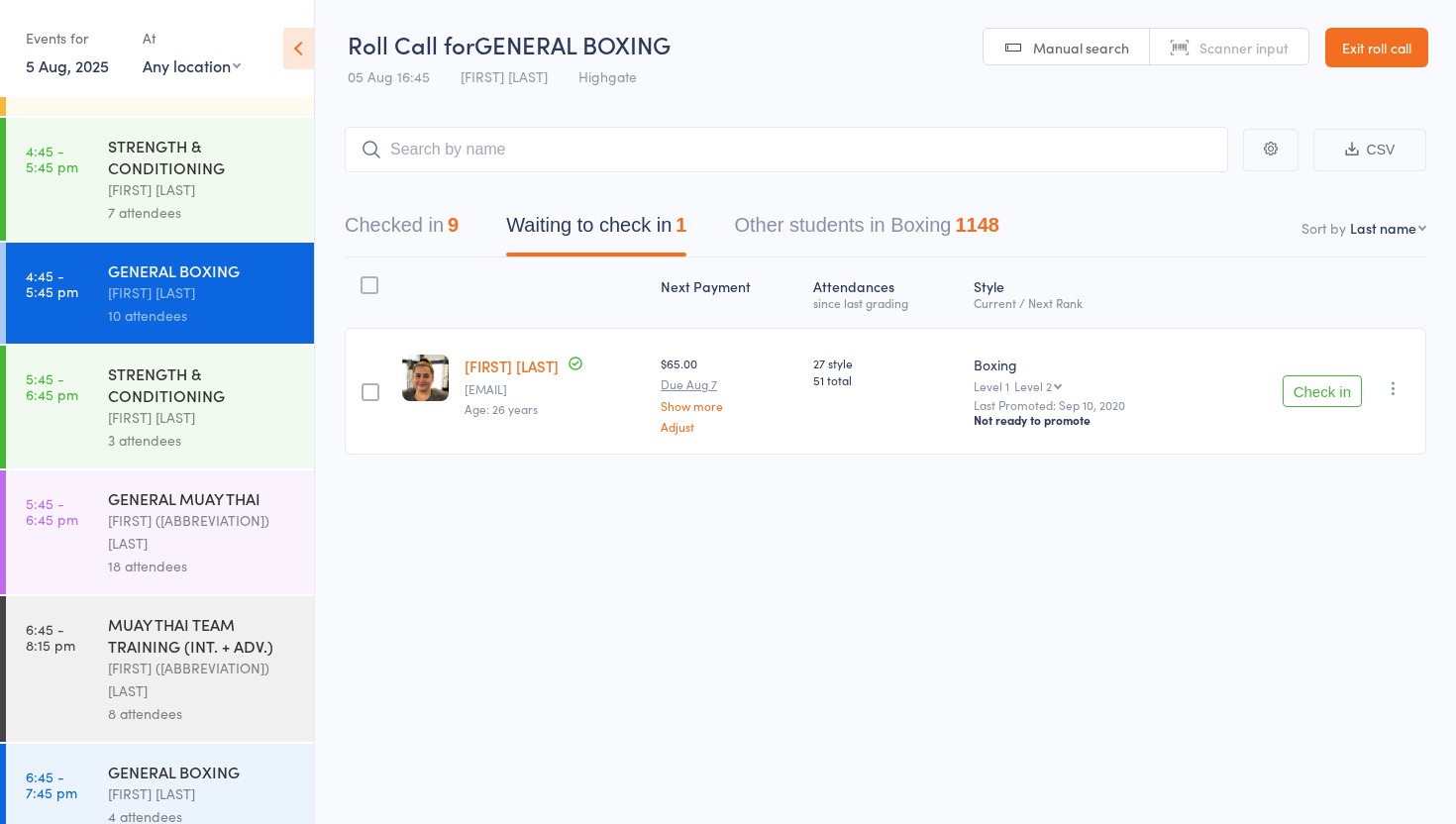 scroll, scrollTop: 2232, scrollLeft: 0, axis: vertical 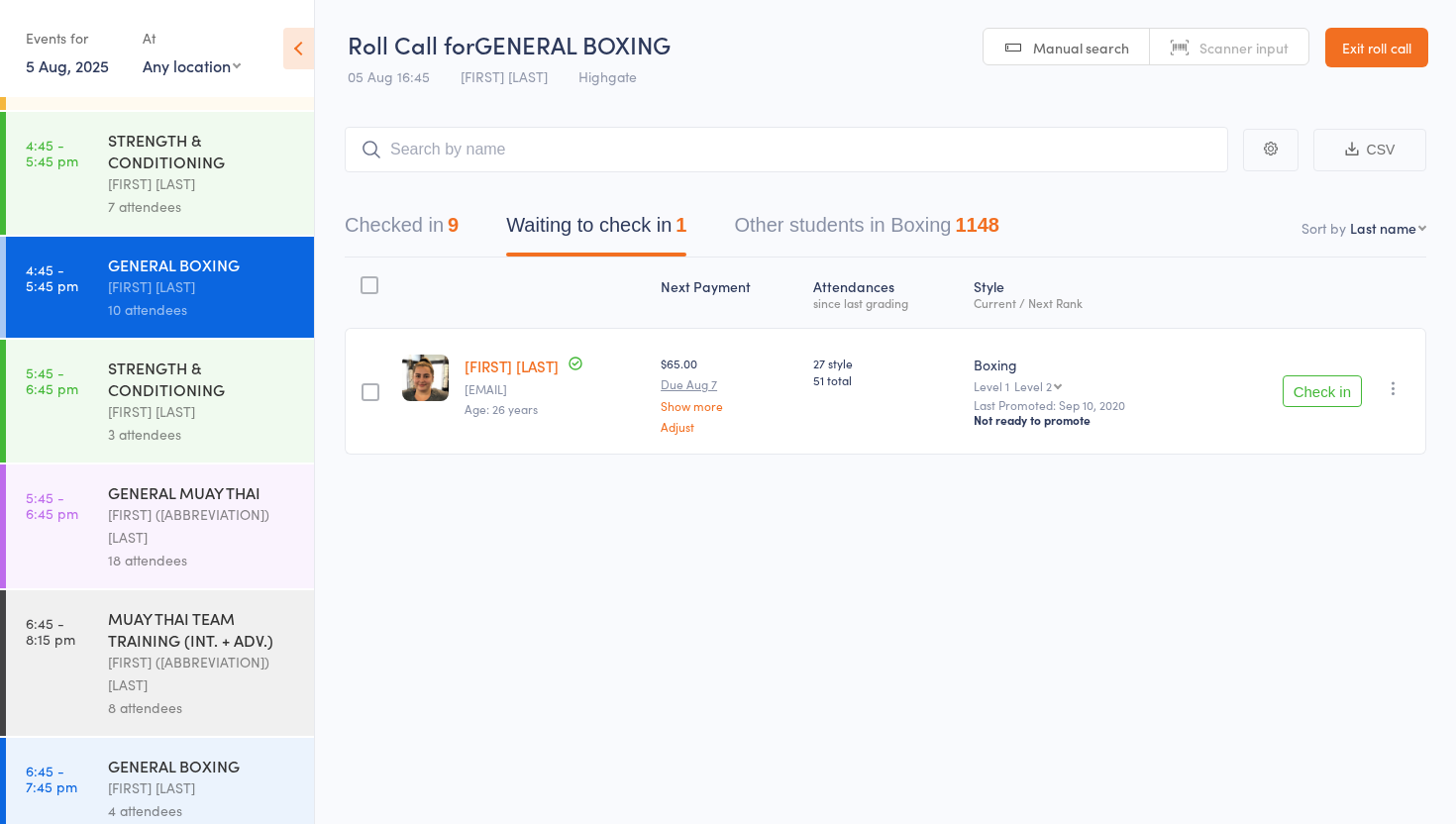 click at bounding box center (1394, 388) 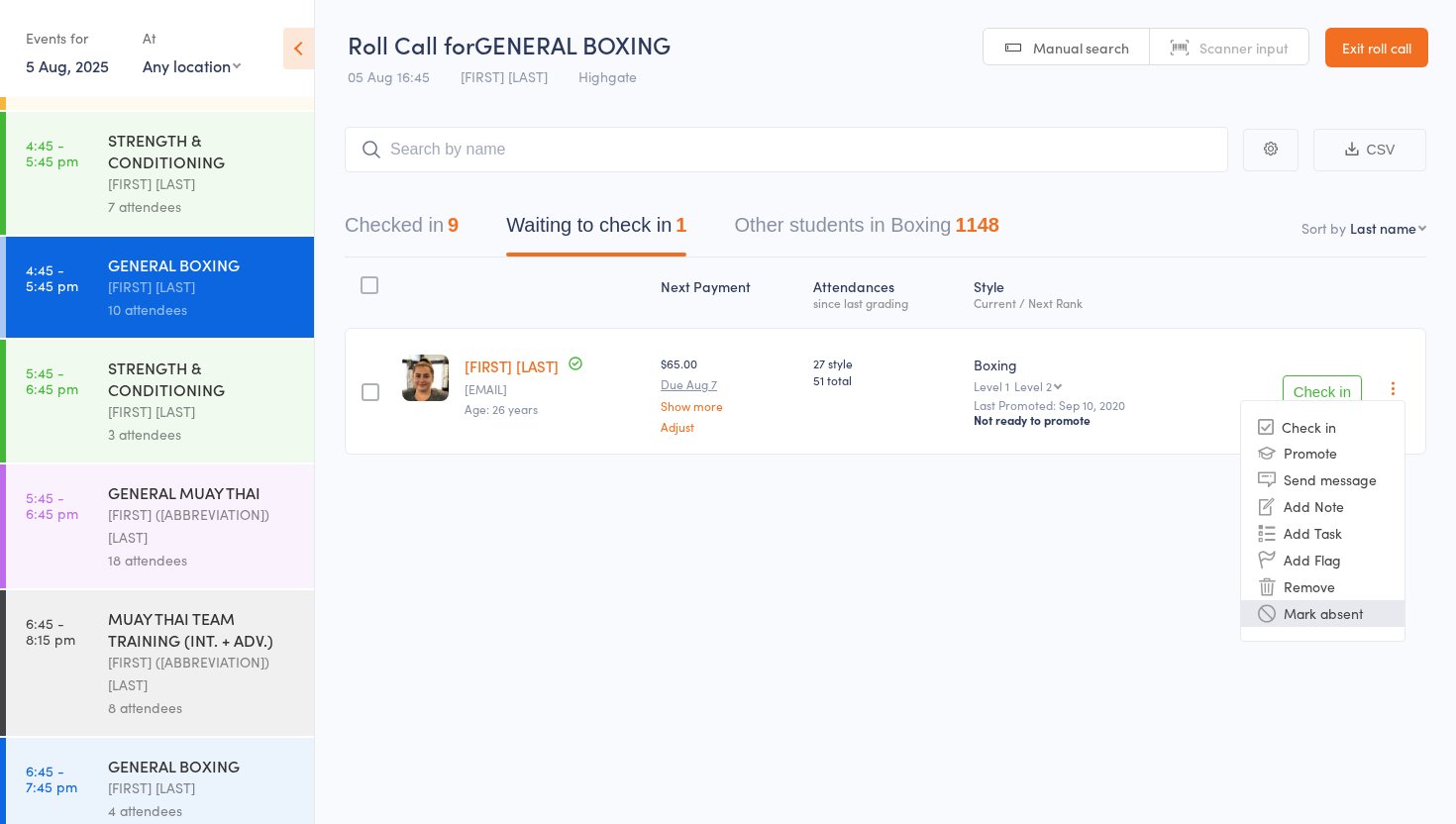 click on "Mark absent" at bounding box center [1322, 613] 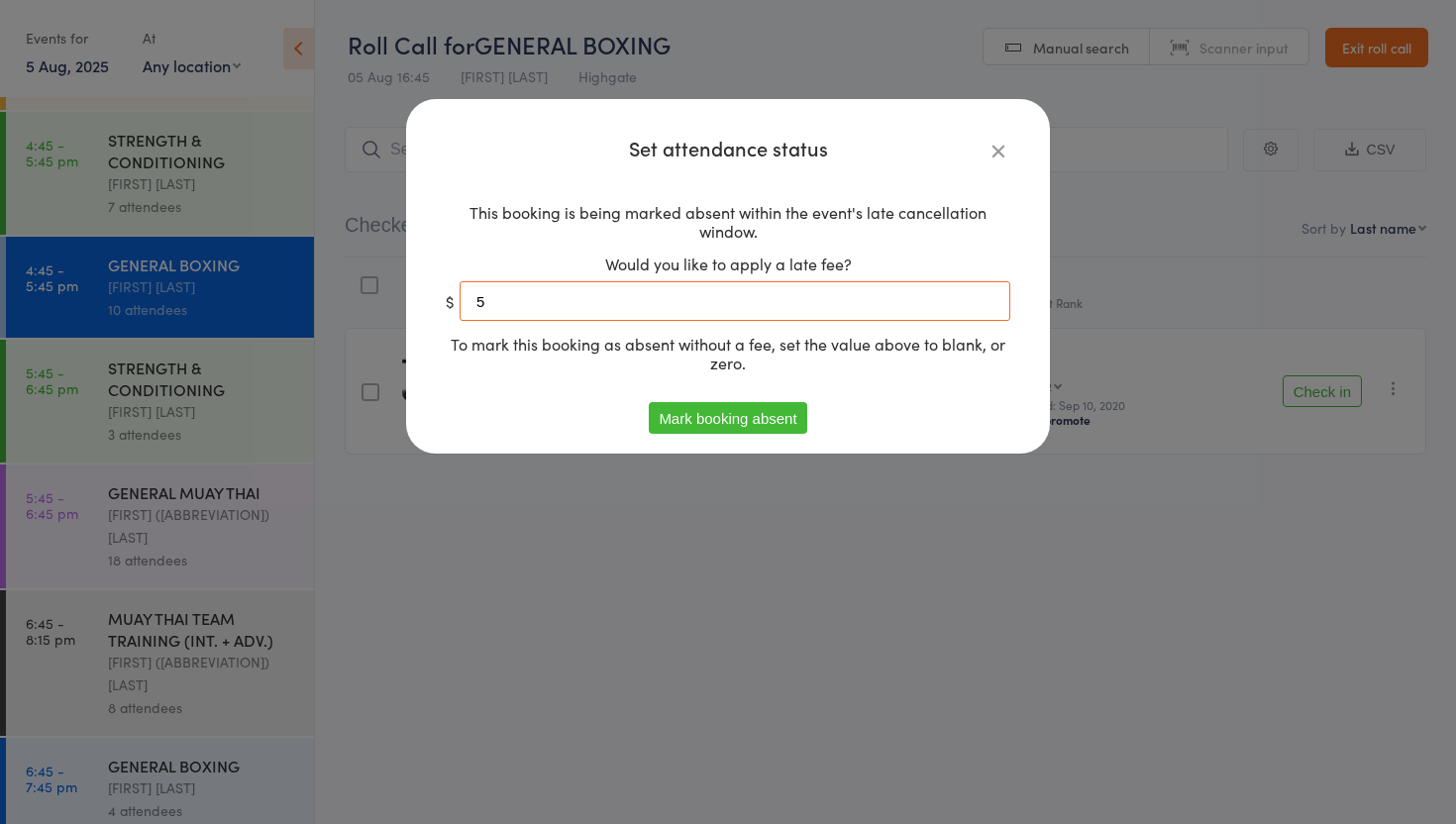 click on "5" at bounding box center [735, 301] 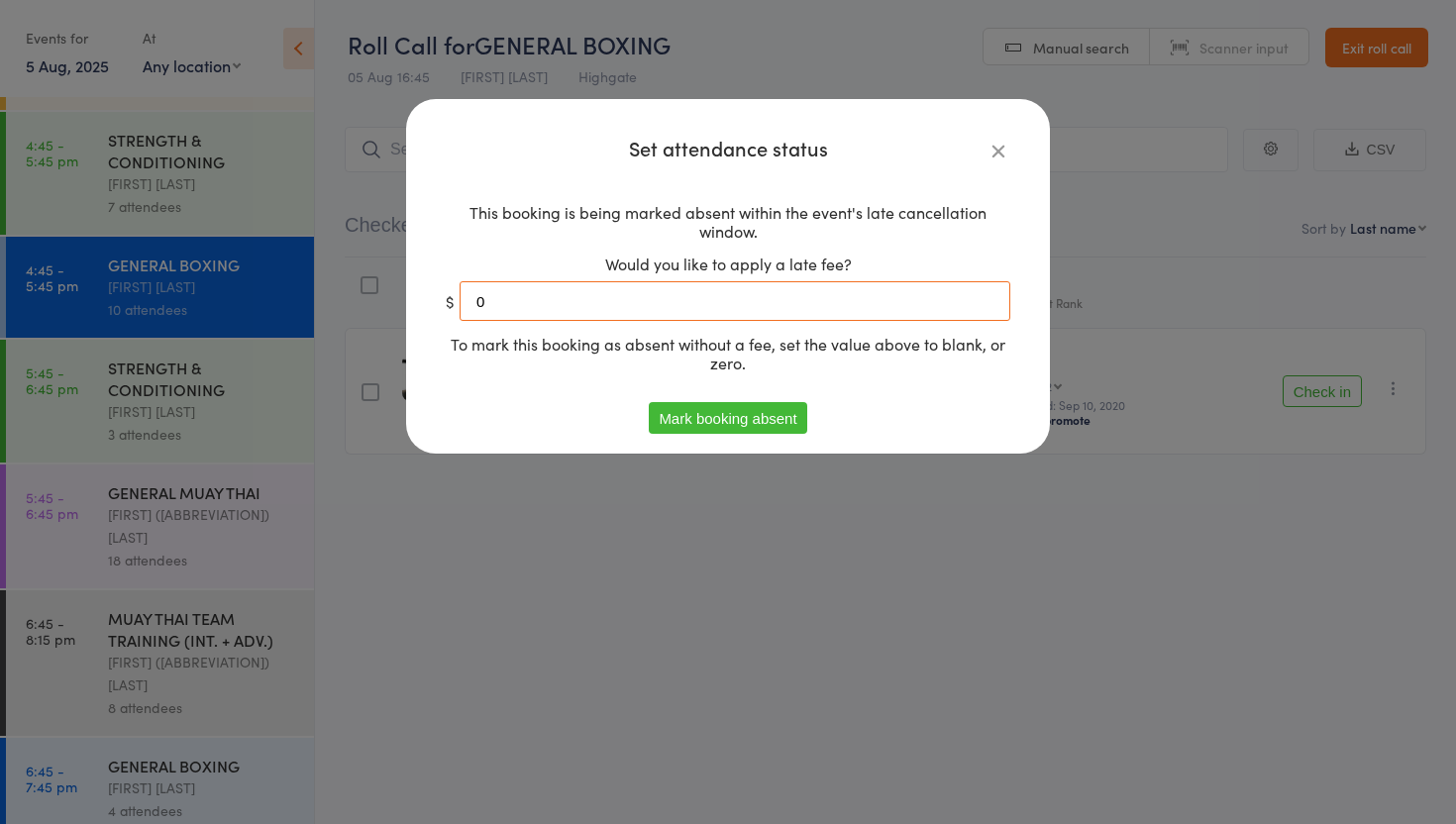 type on "0" 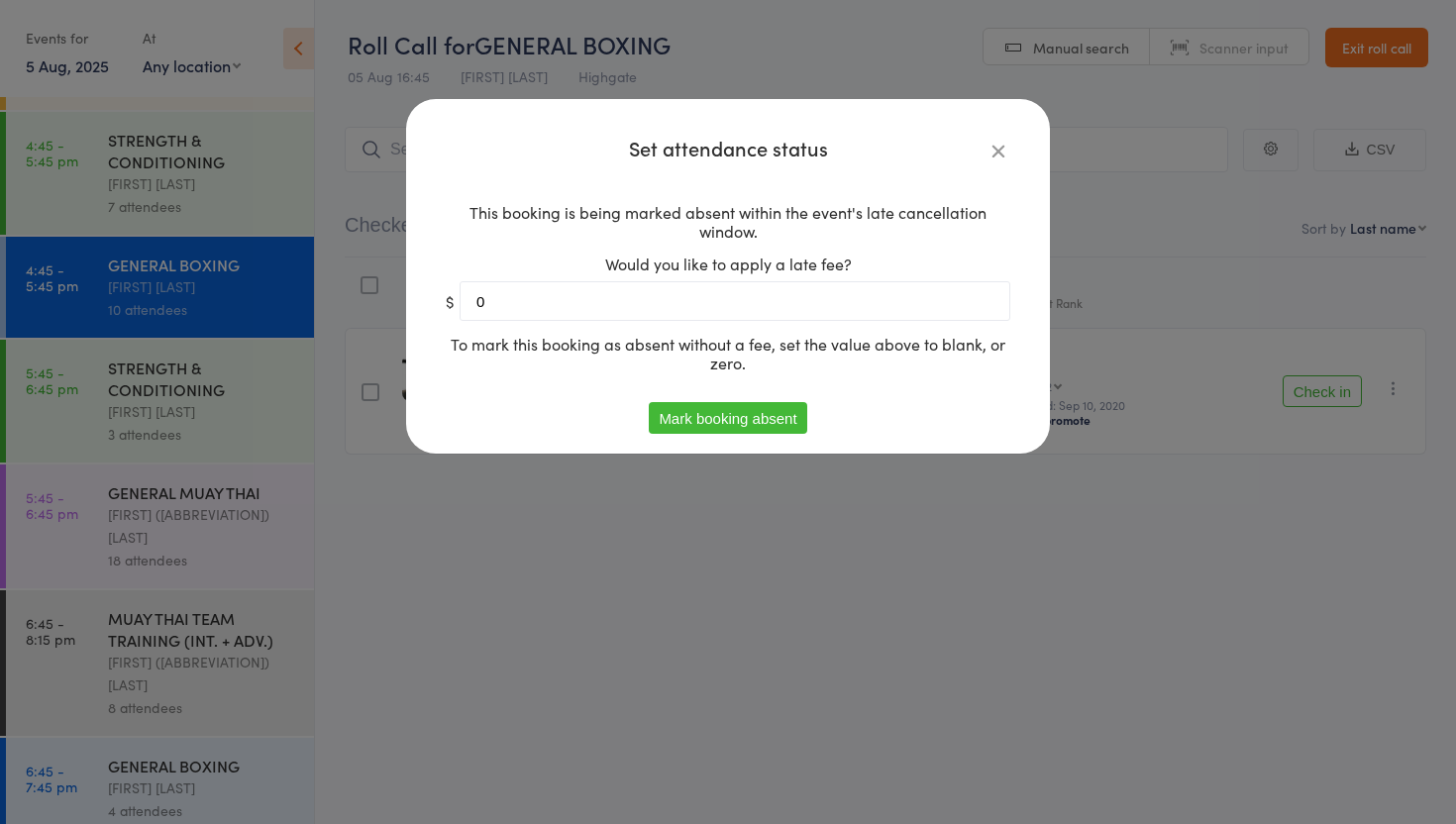 click on "Mark booking absent" at bounding box center [727, 418] 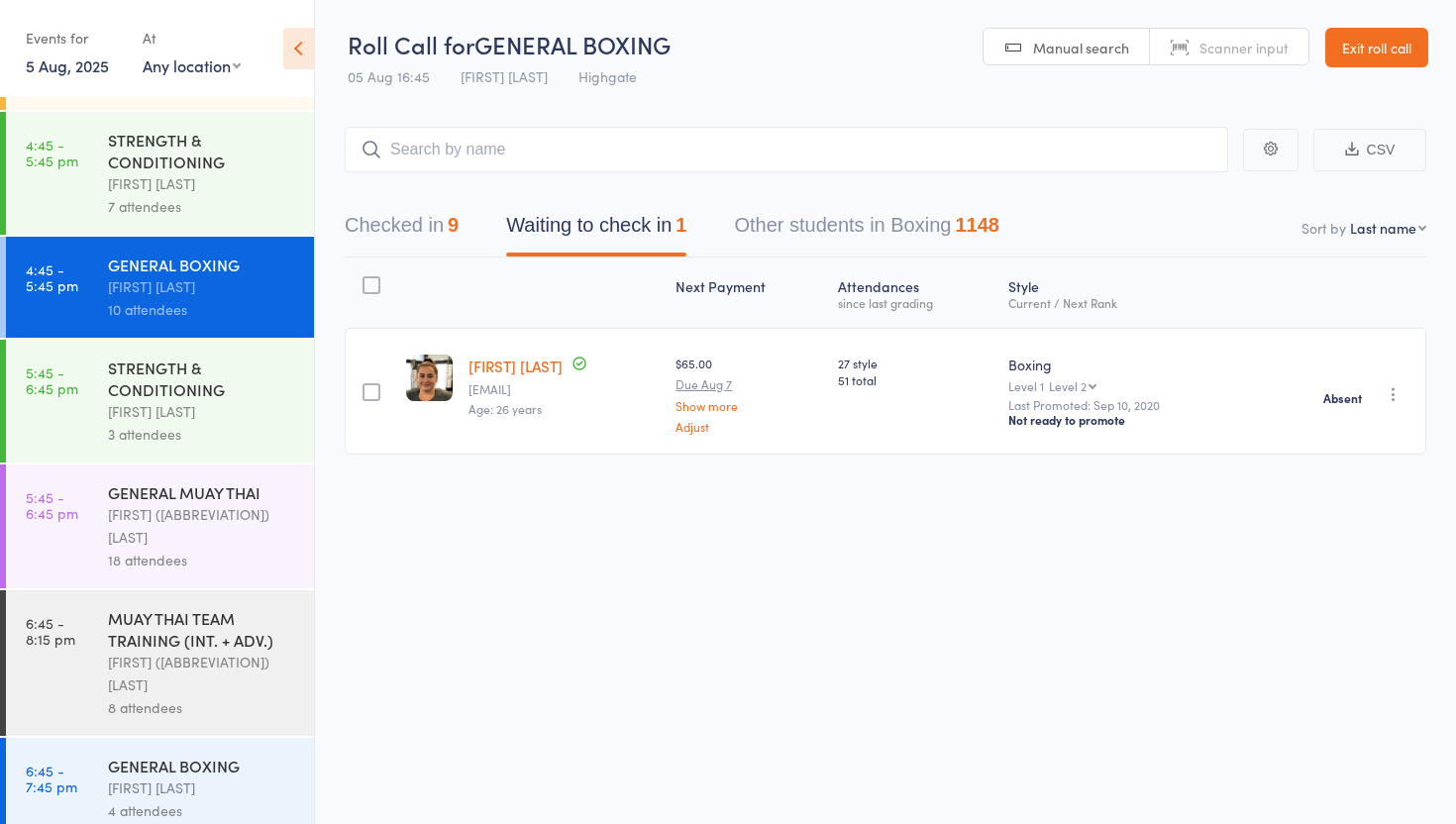 click on "STRENGTH & CONDITIONING" at bounding box center (202, 378) 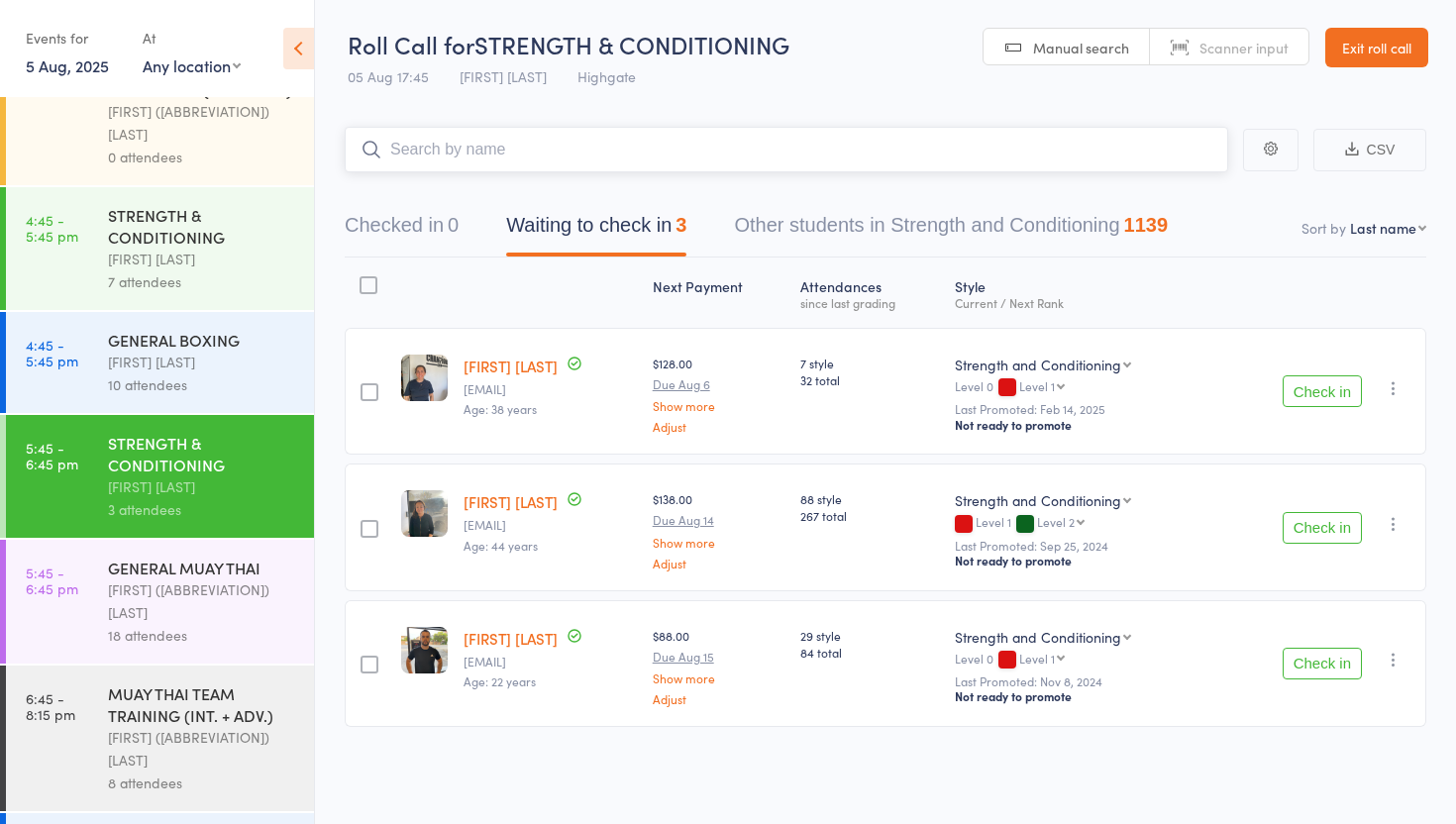 scroll, scrollTop: 2267, scrollLeft: 0, axis: vertical 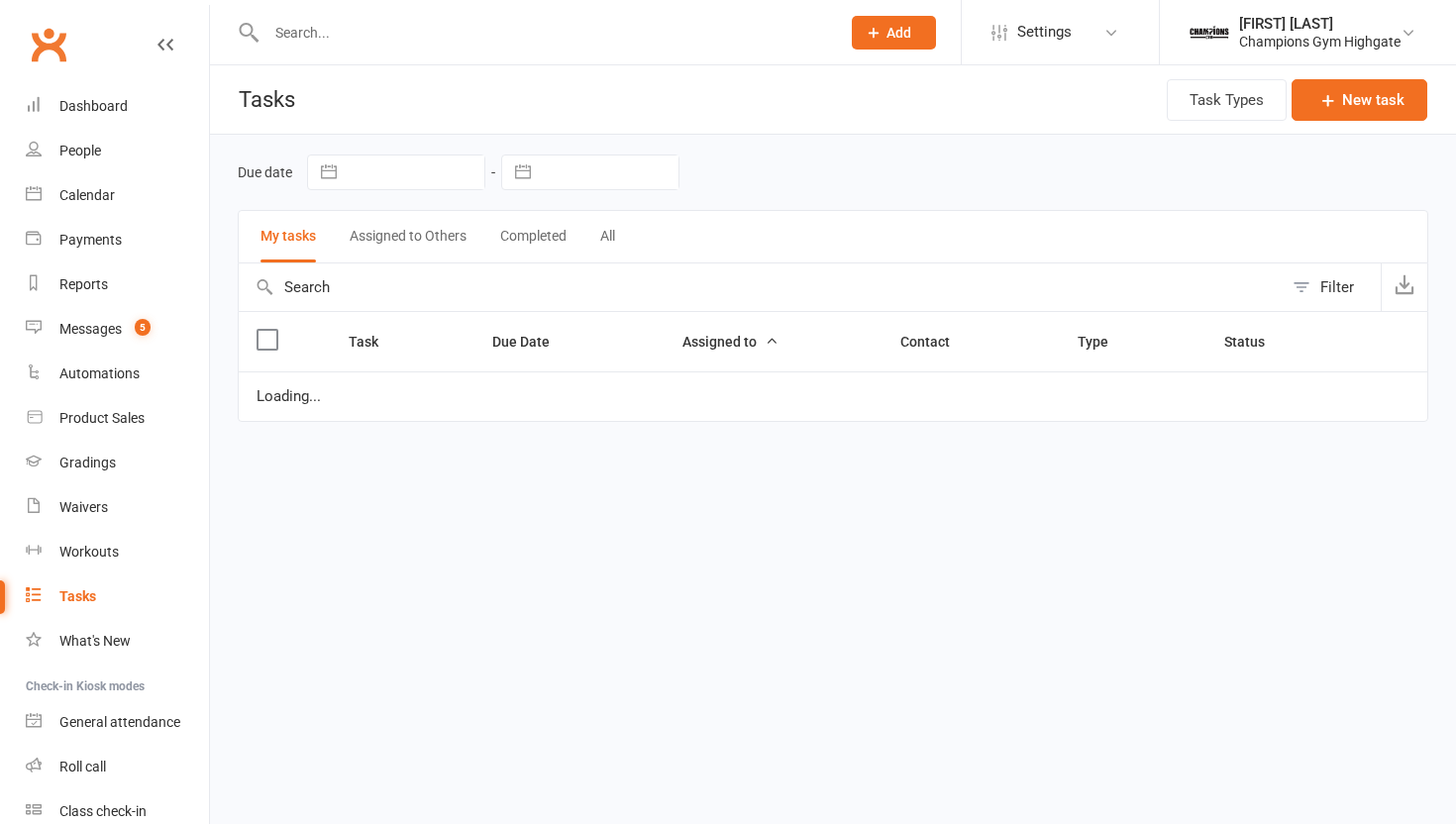 click at bounding box center [532, 32] 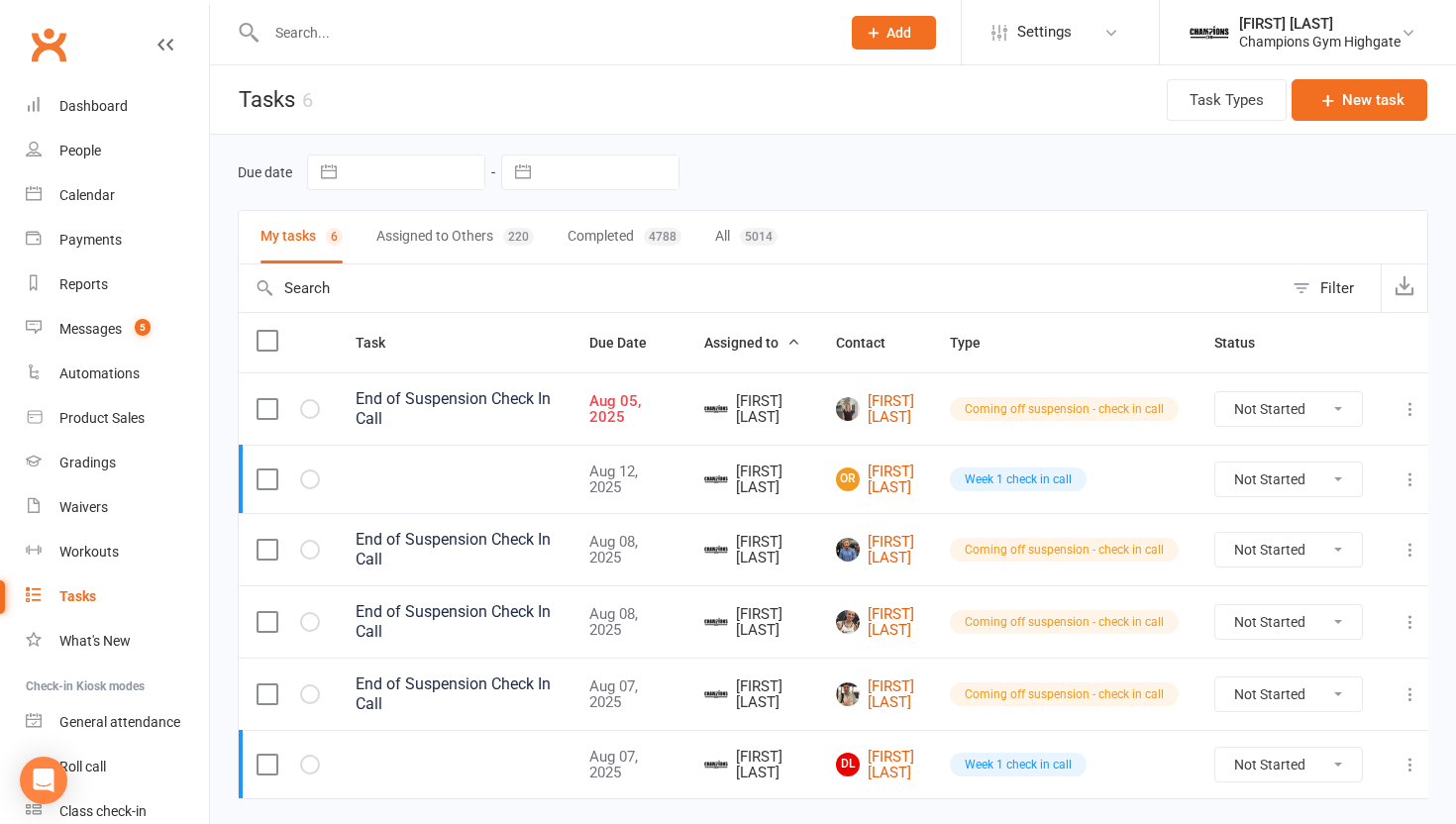 click at bounding box center (543, 33) 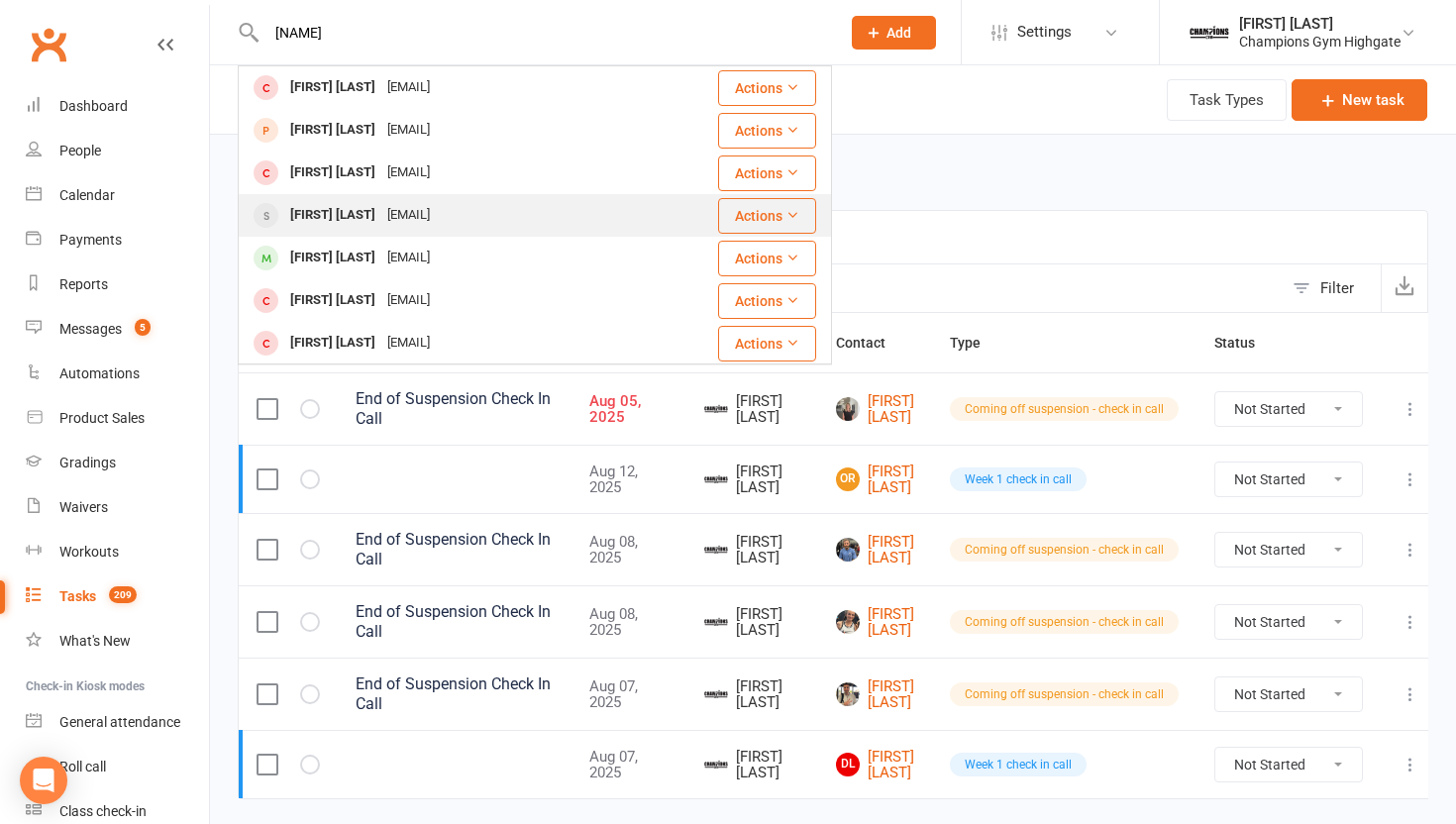 type on "[NAME]" 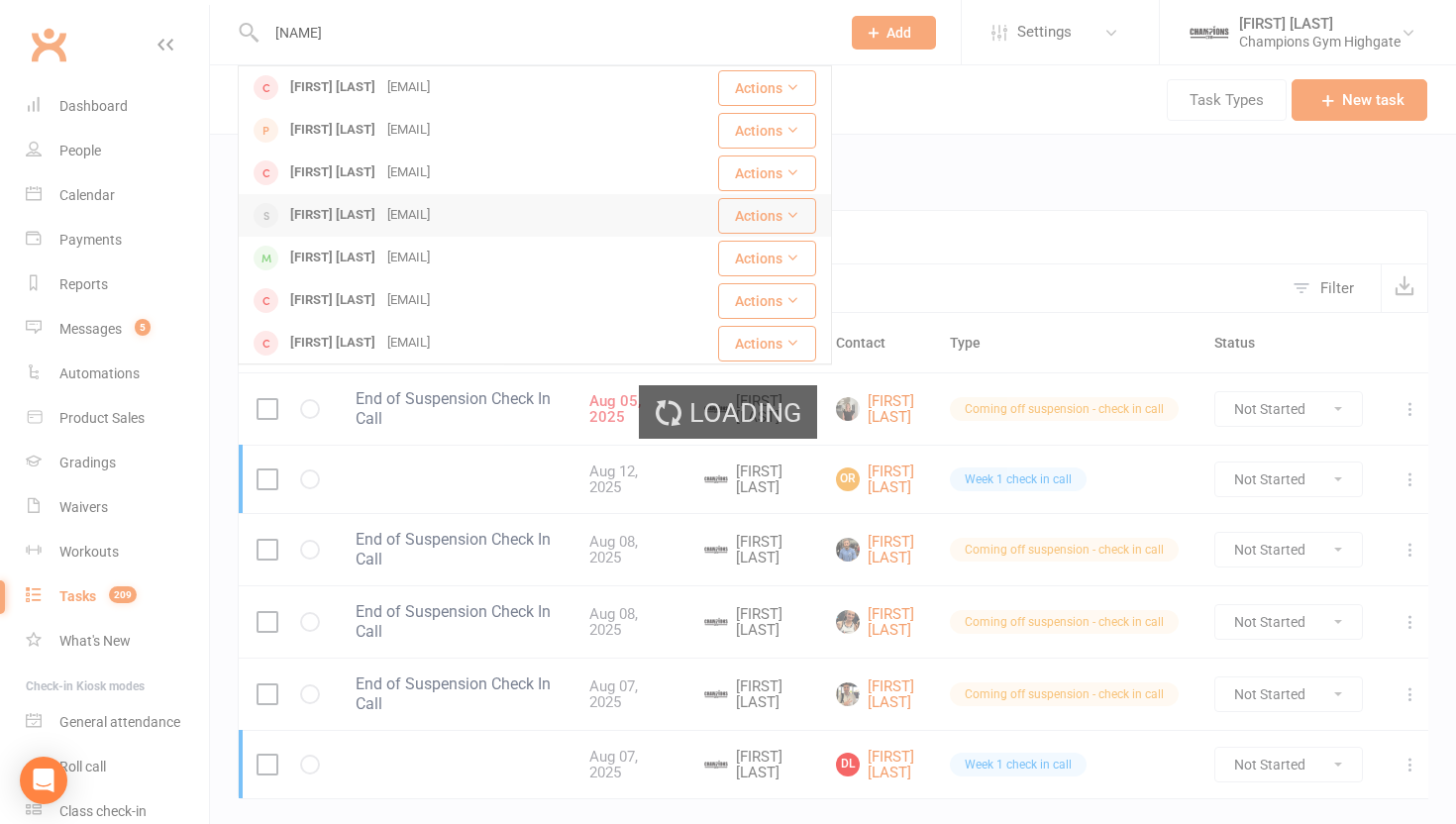 type 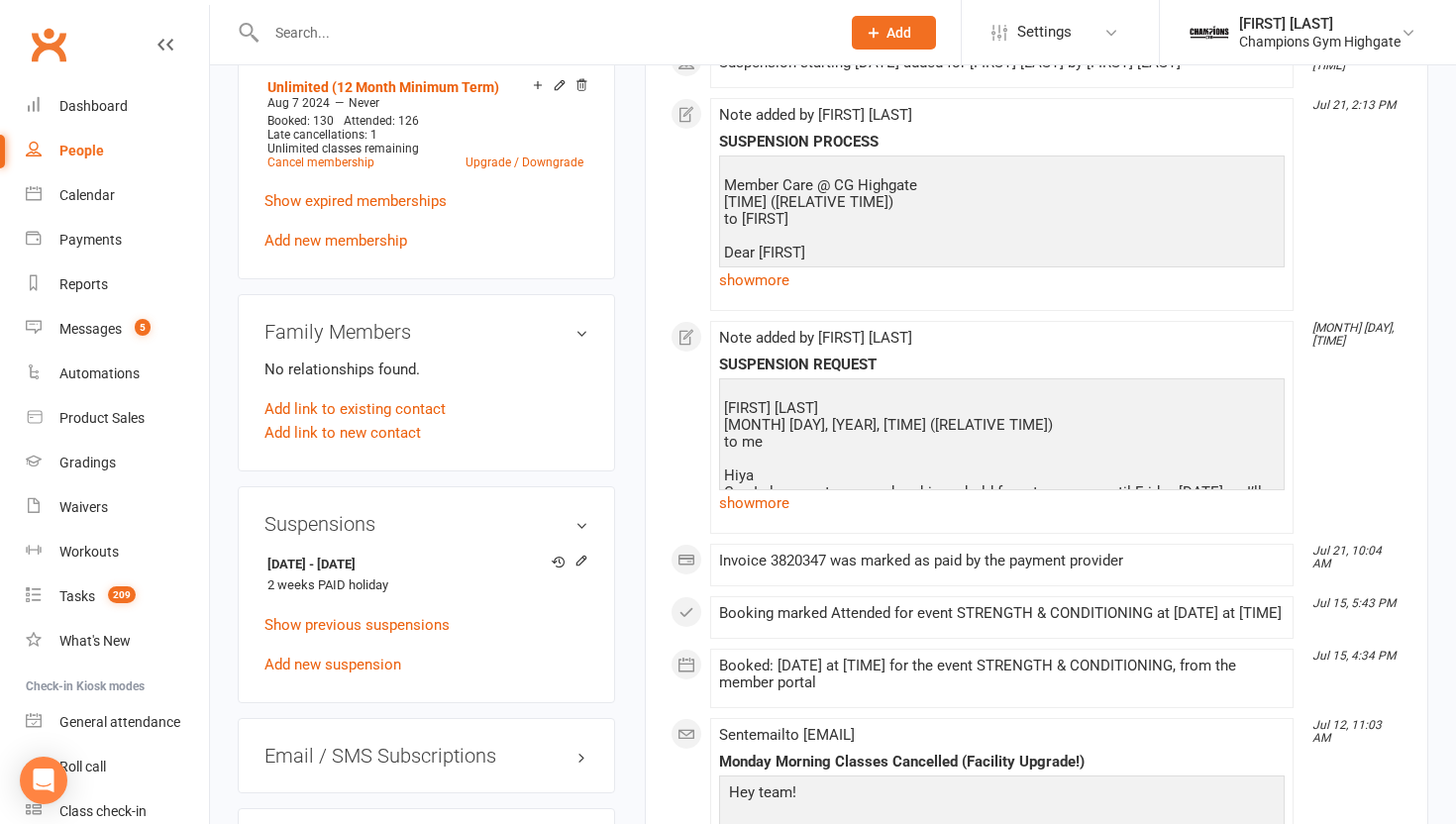 scroll, scrollTop: 1209, scrollLeft: 0, axis: vertical 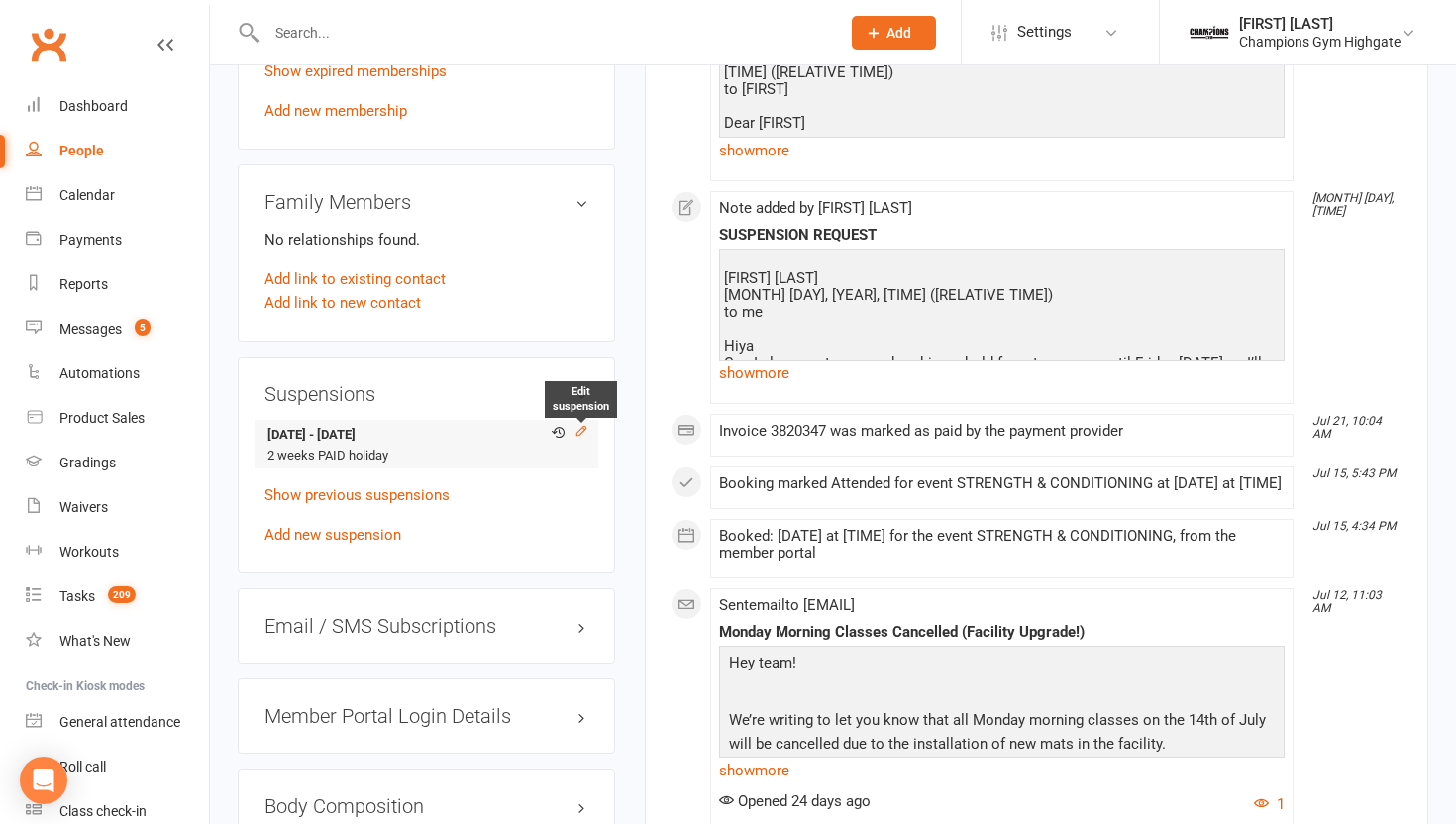 click 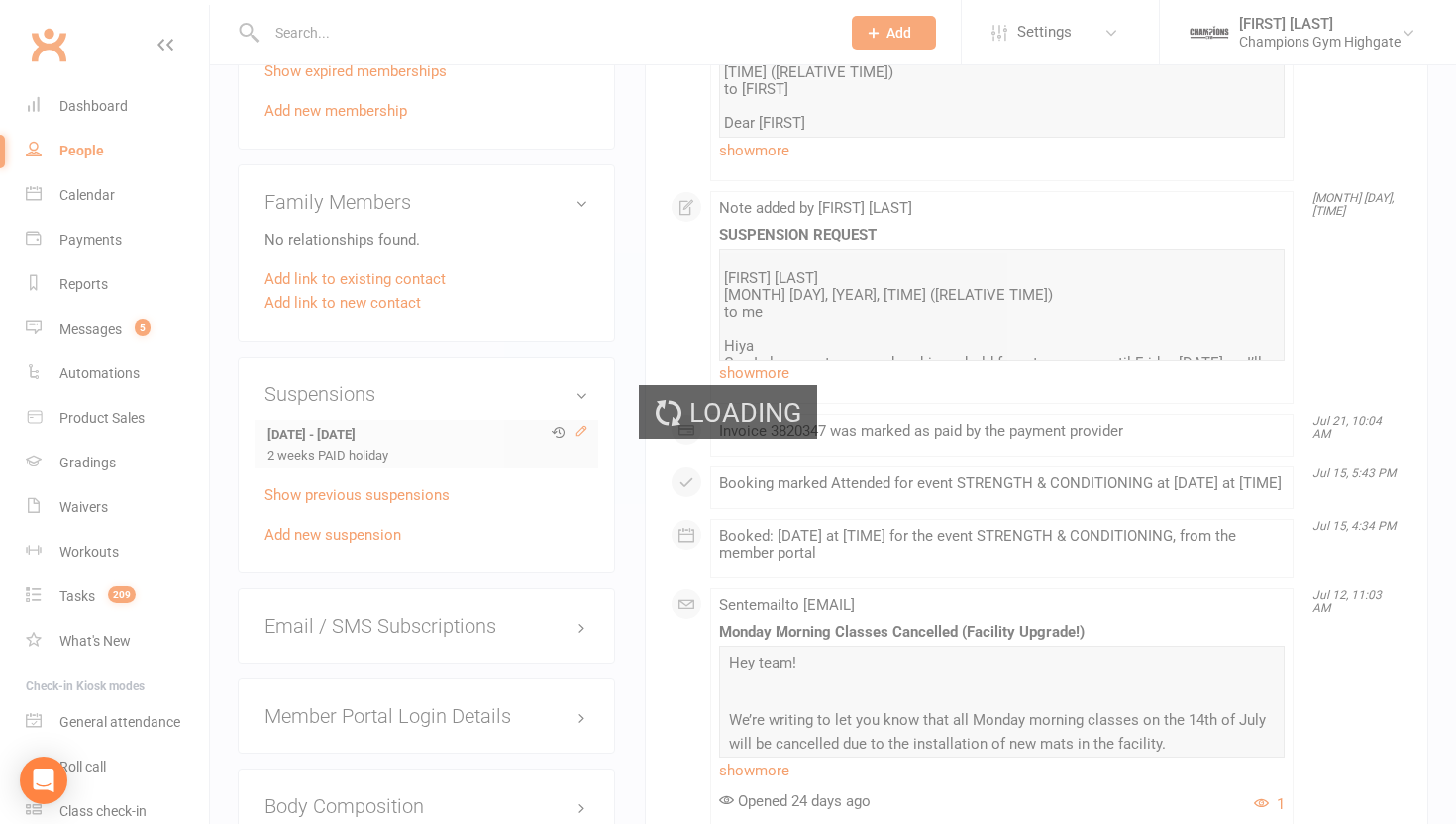 scroll, scrollTop: 0, scrollLeft: 0, axis: both 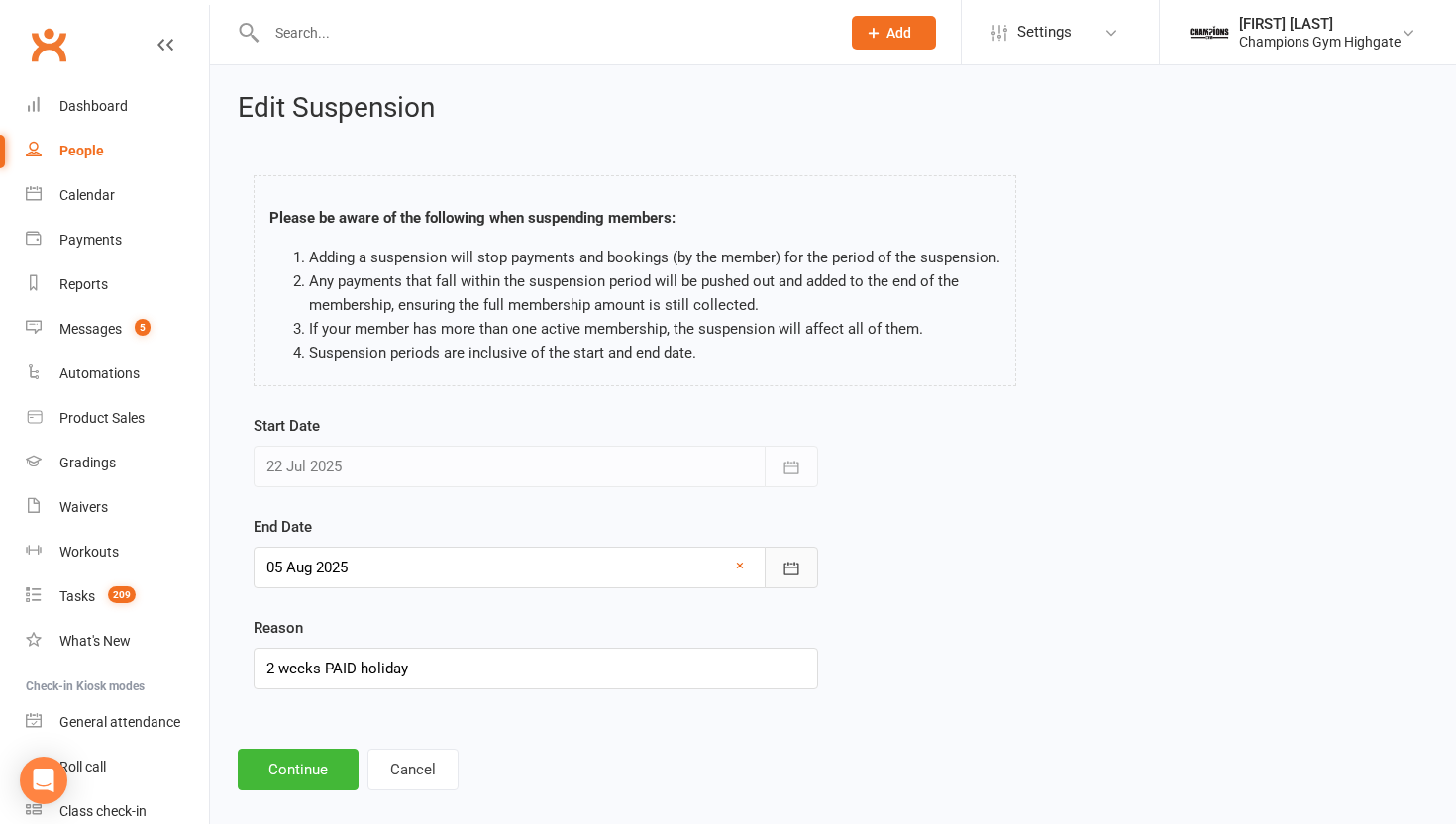 click 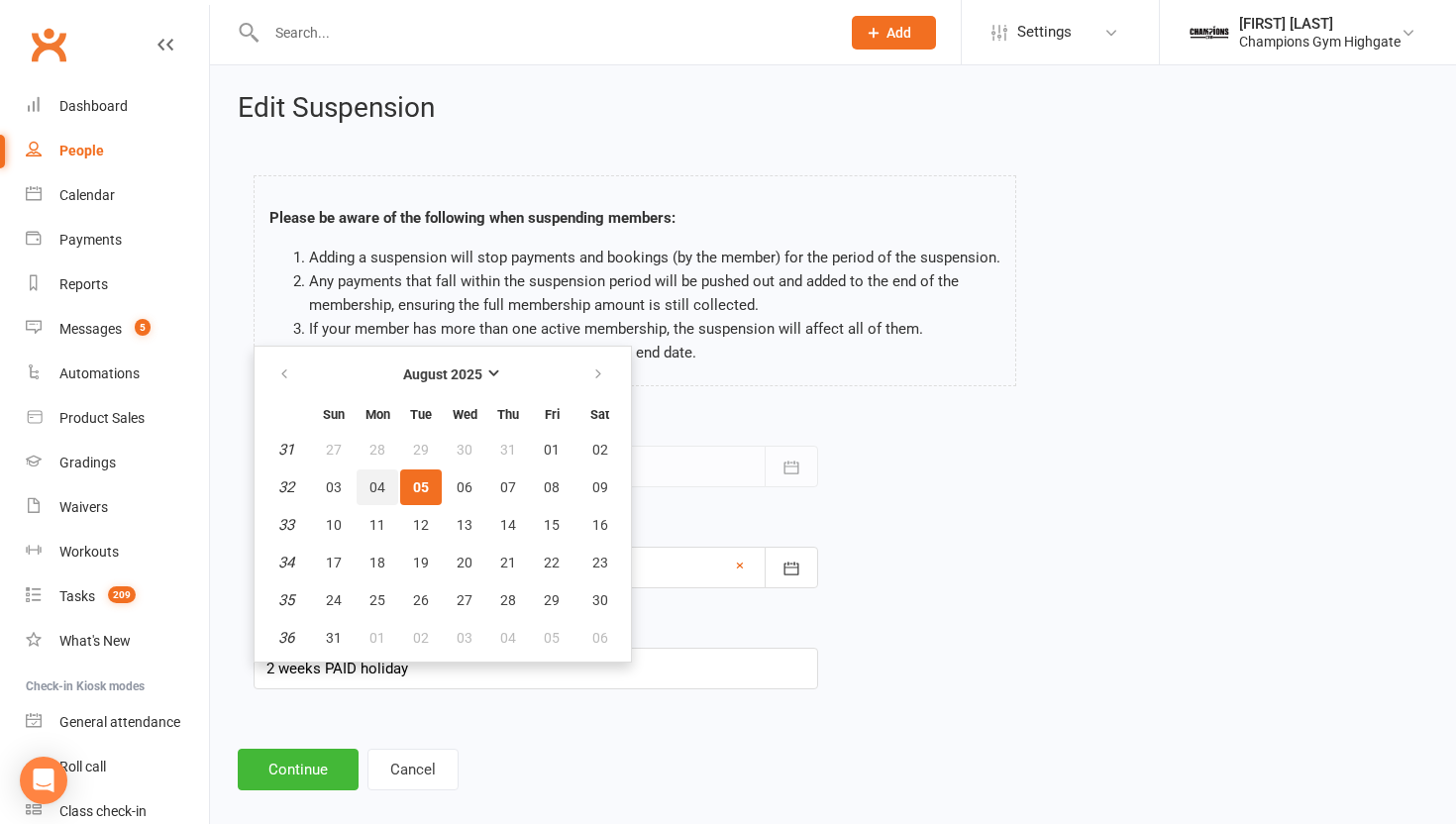click on "04" at bounding box center (377, 487) 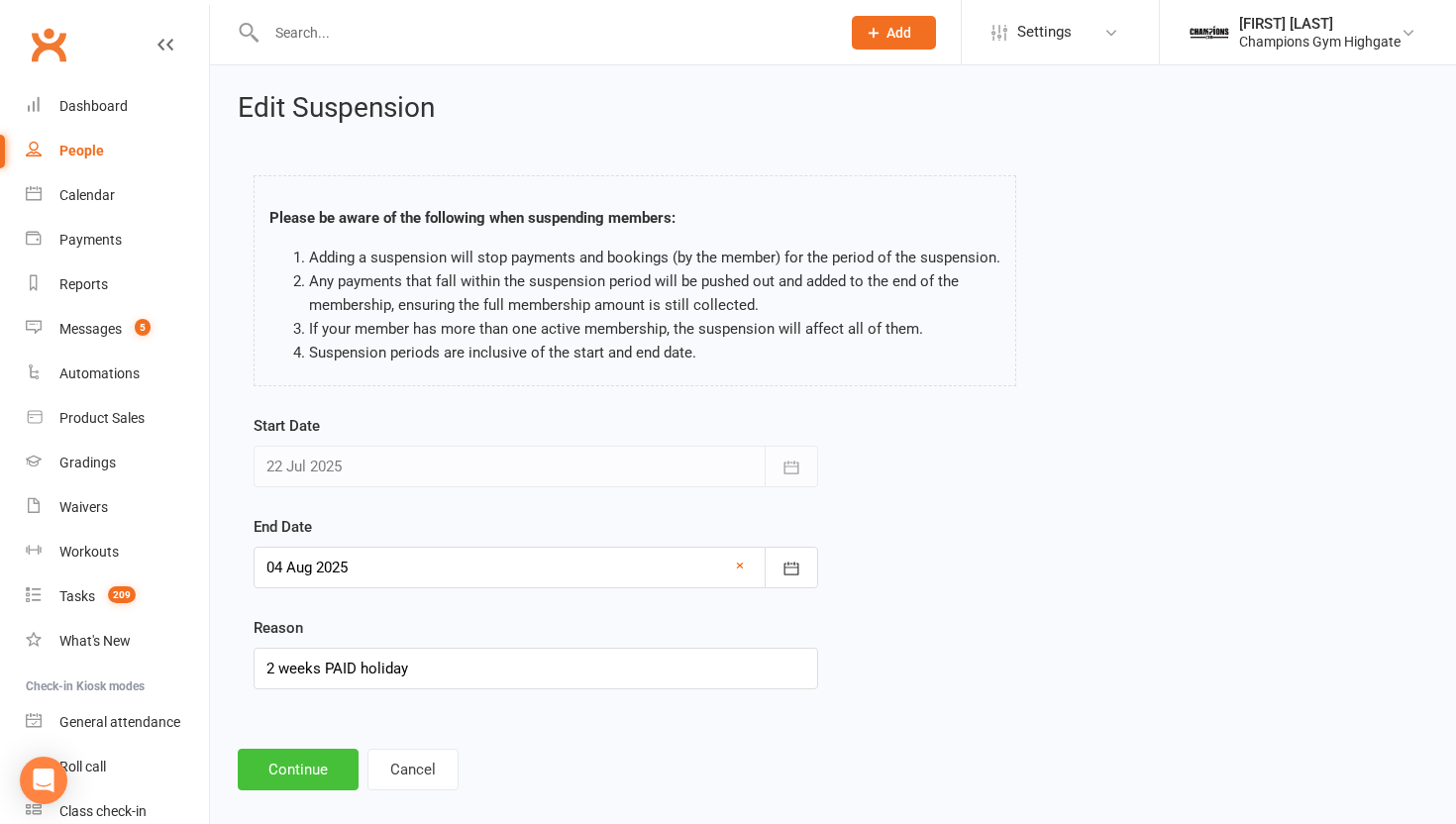 click on "Continue" at bounding box center (298, 770) 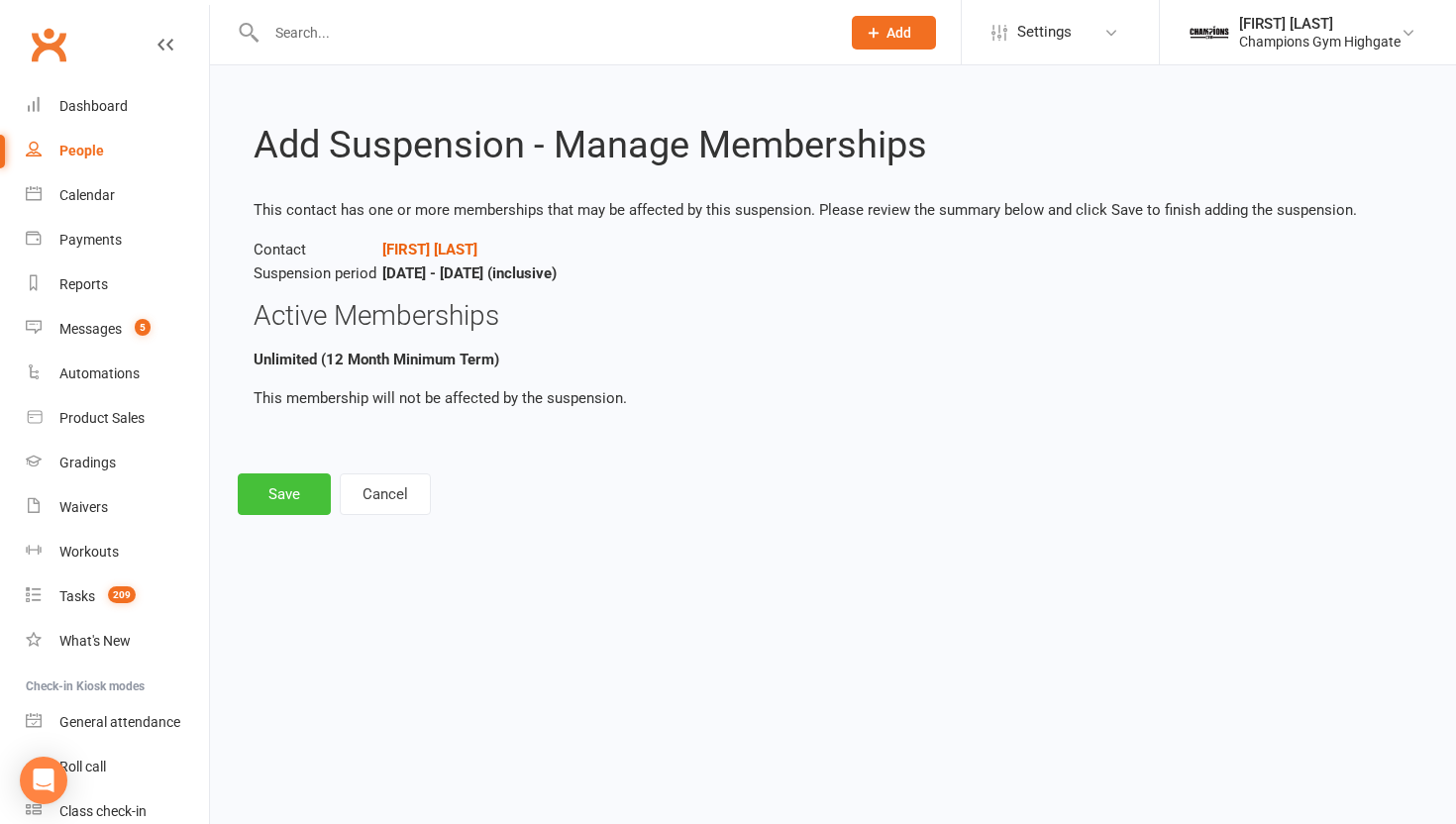 click on "Save" at bounding box center (284, 494) 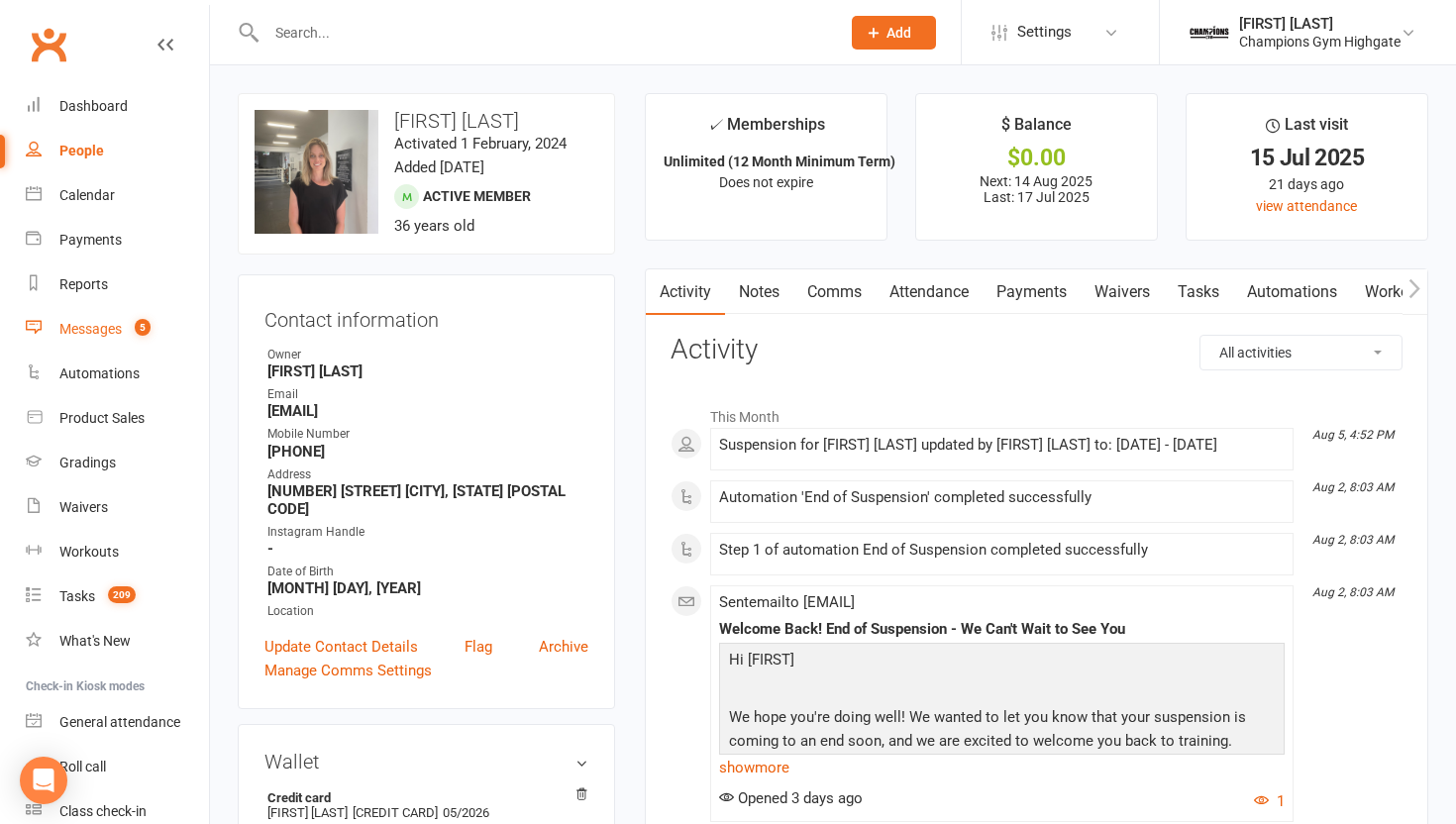 click on "5" at bounding box center (138, 329) 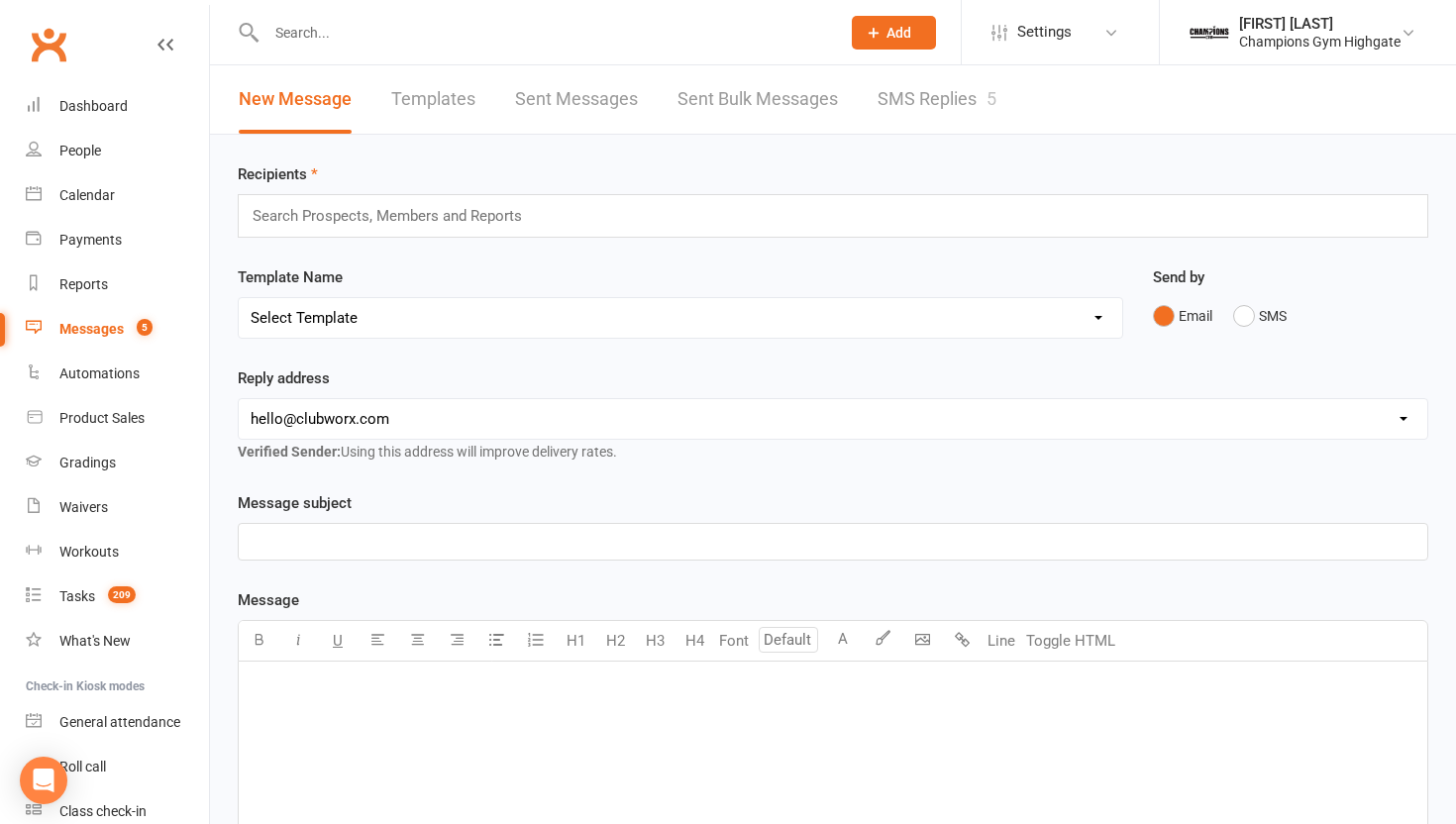 click on "SMS Replies  5" at bounding box center (937, 99) 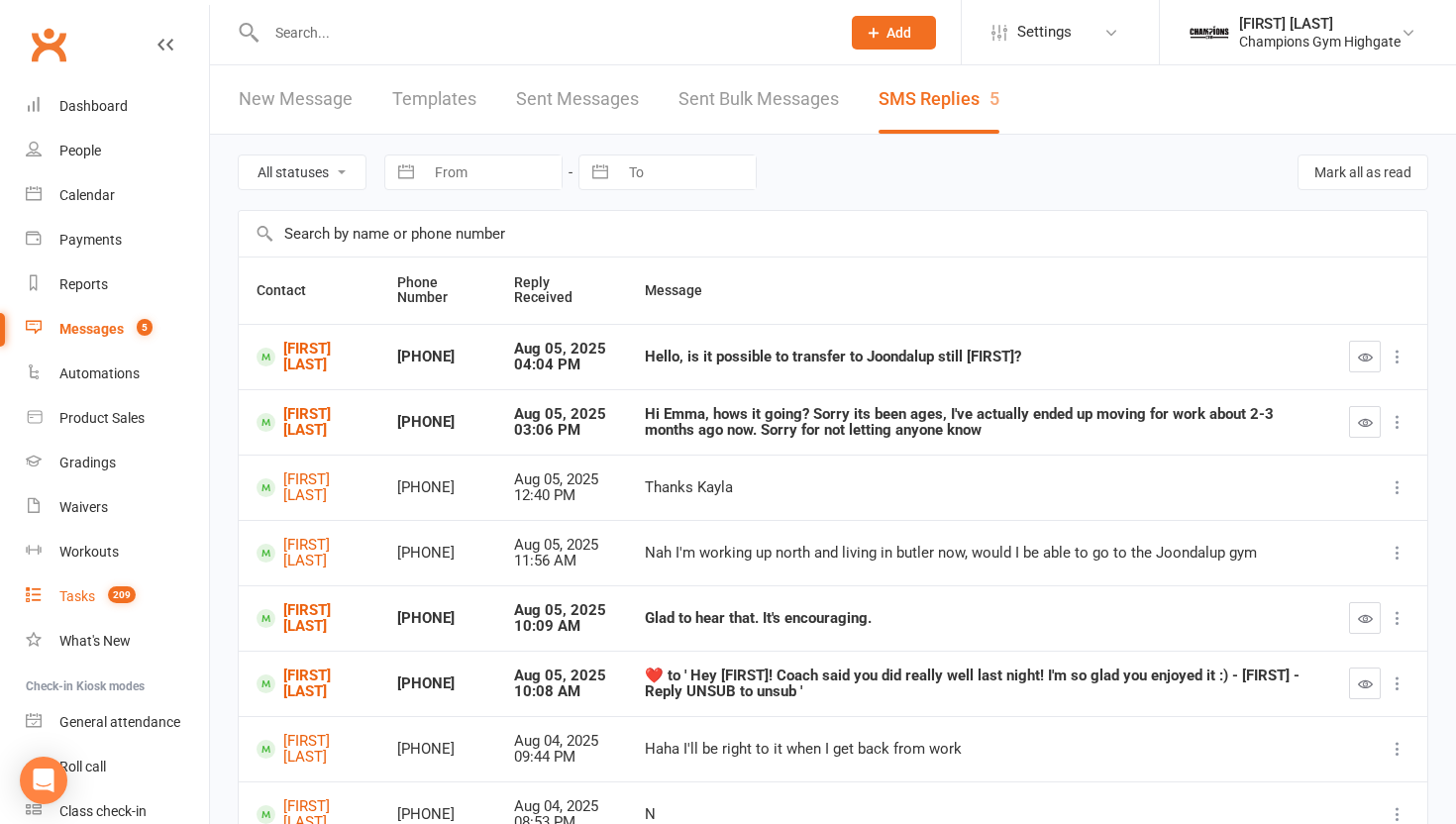click on "209" at bounding box center [117, 596] 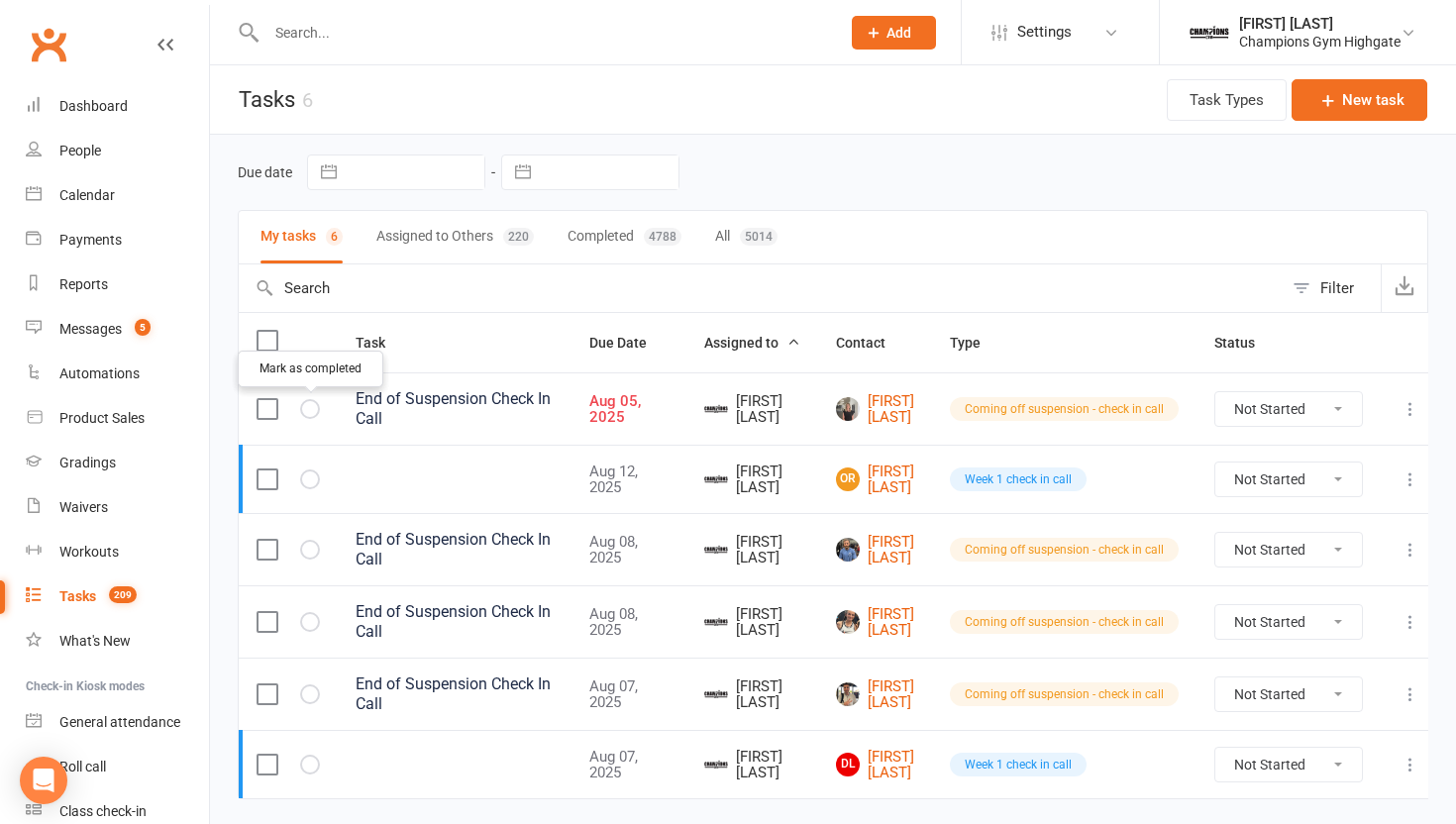 click at bounding box center (0, 0) 